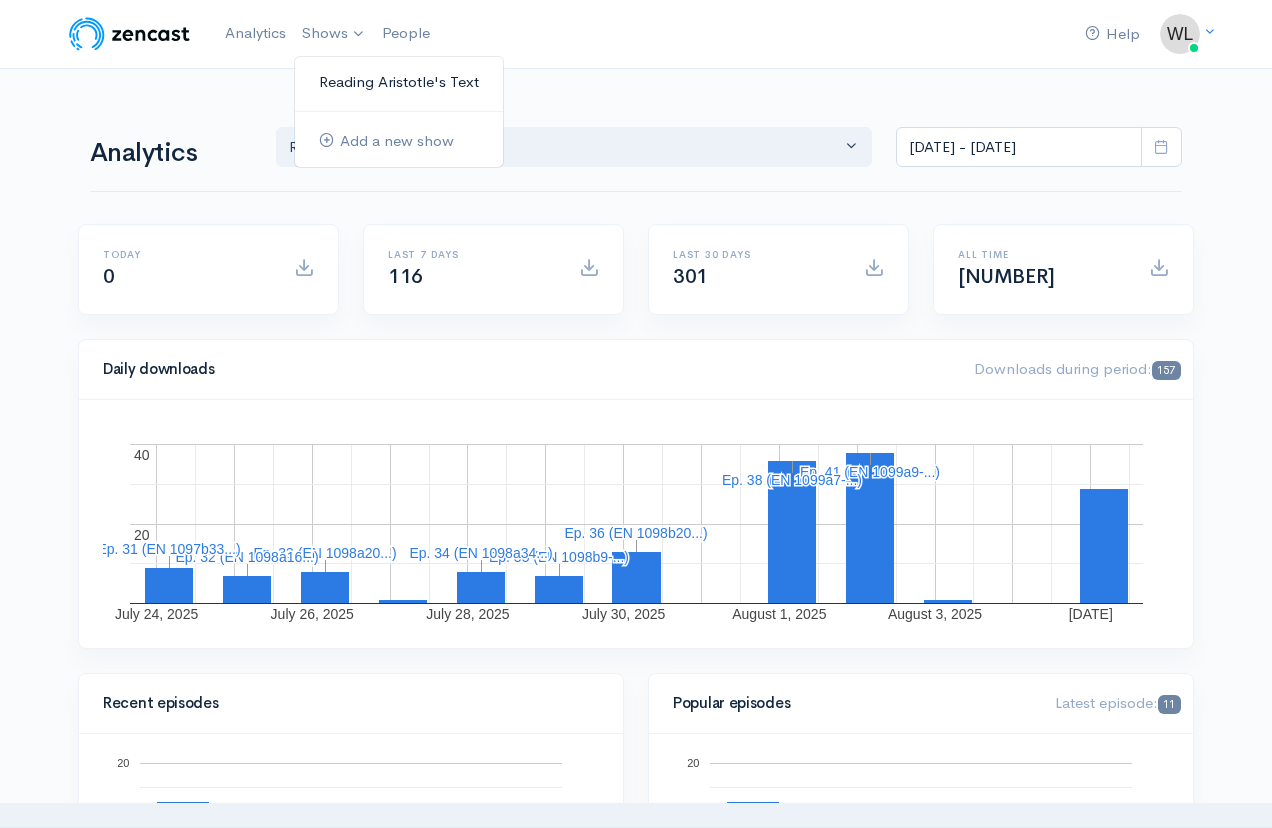 scroll, scrollTop: 0, scrollLeft: 0, axis: both 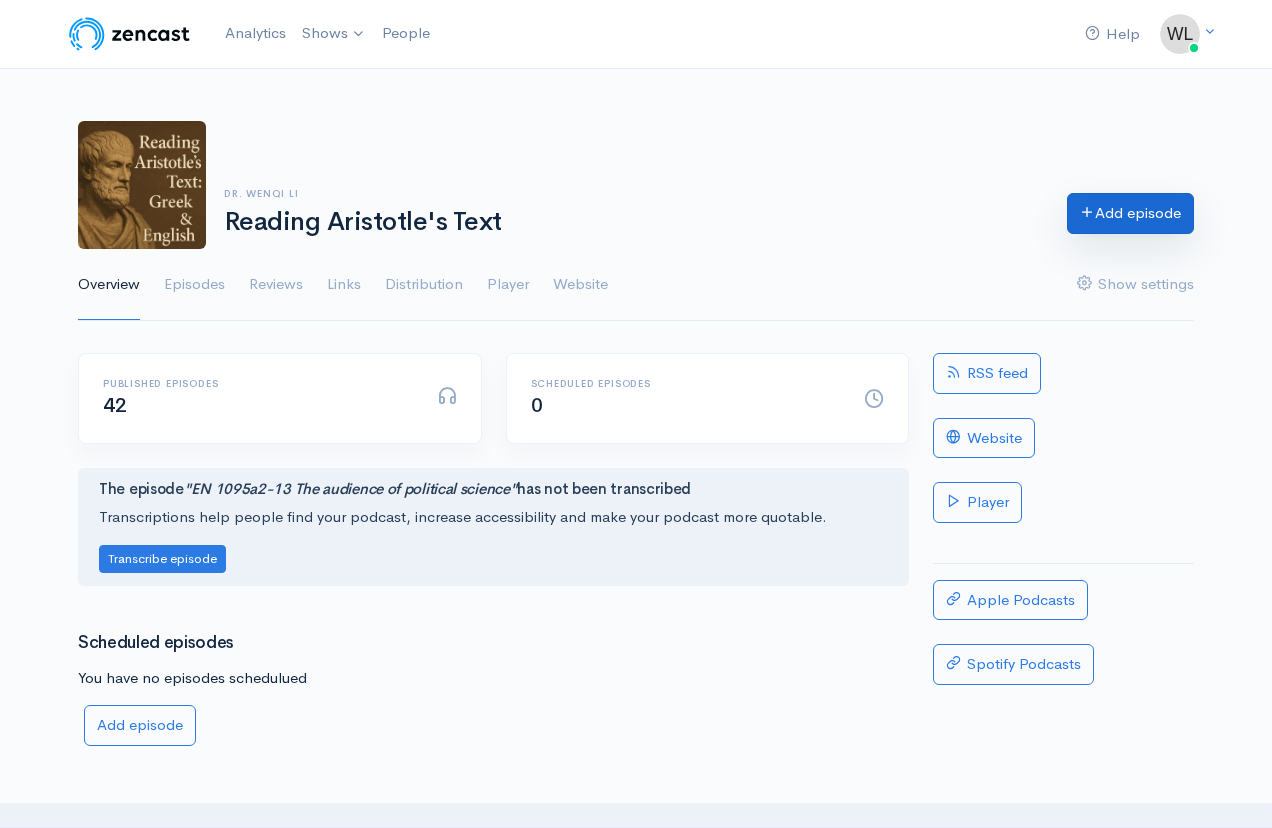click on "Add episode" at bounding box center [1130, 213] 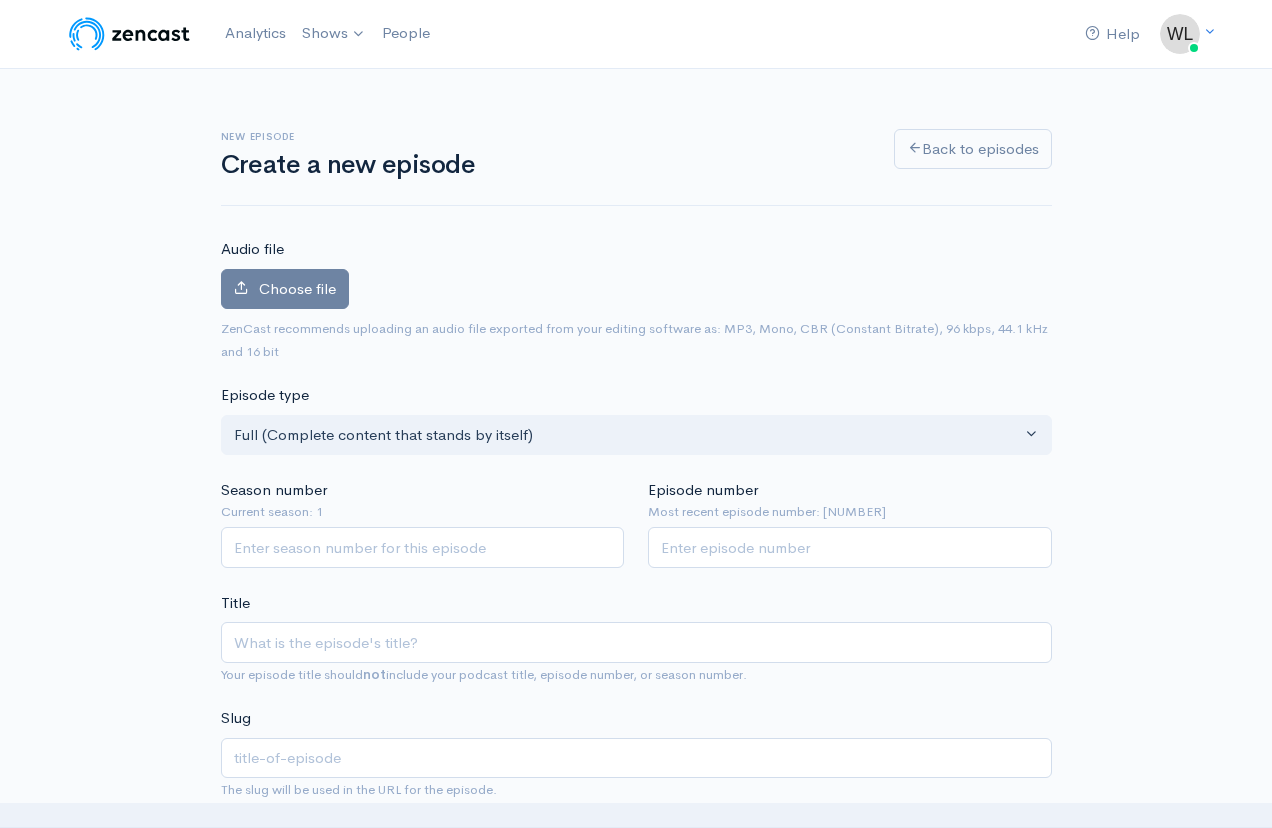scroll, scrollTop: 0, scrollLeft: 0, axis: both 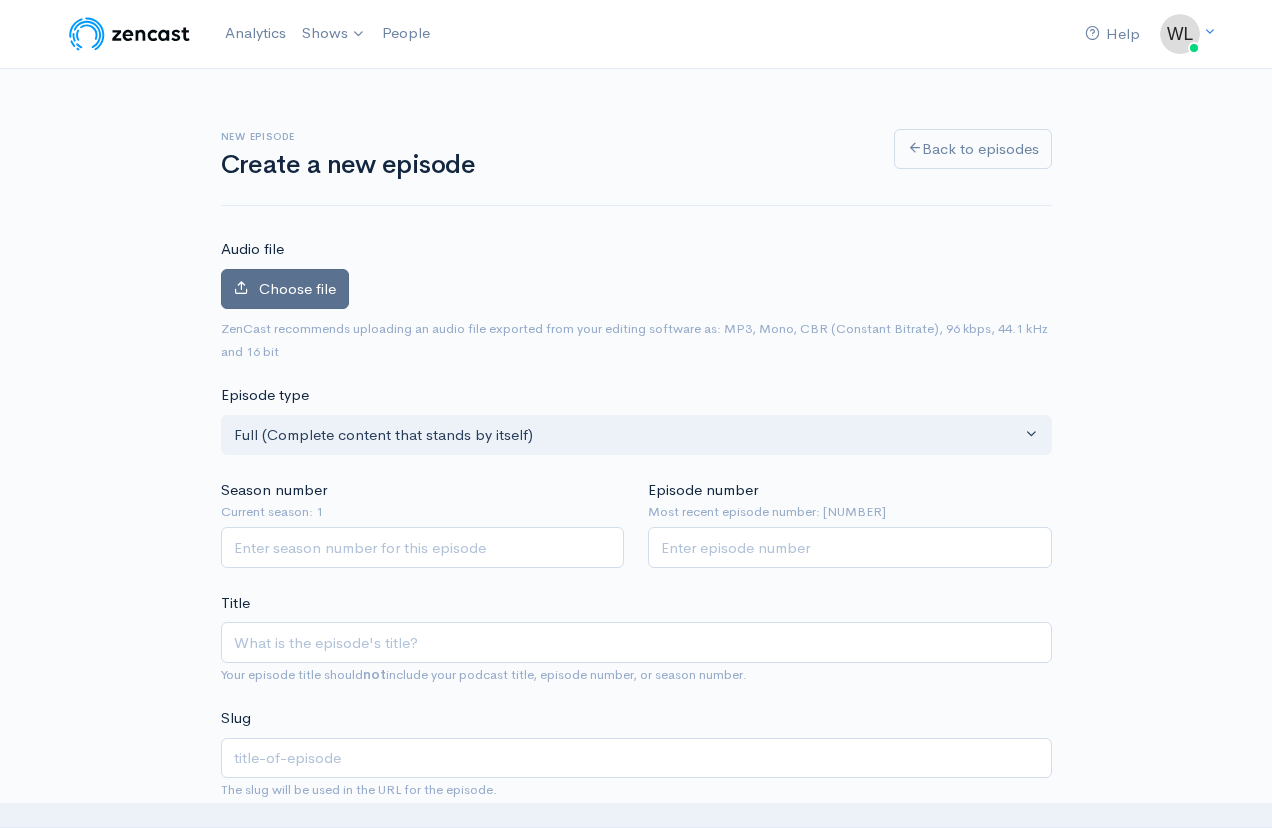click on "Choose file" at bounding box center [297, 288] 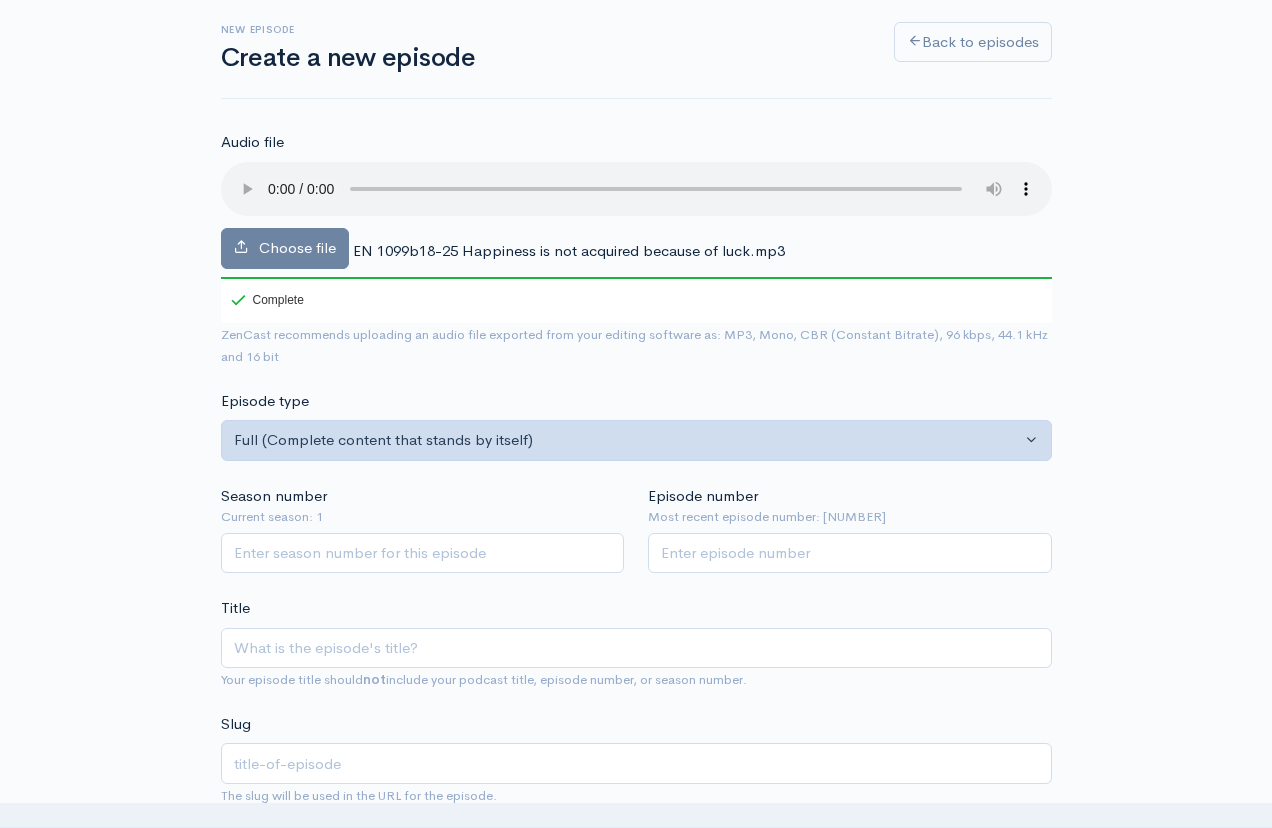 scroll, scrollTop: 112, scrollLeft: 0, axis: vertical 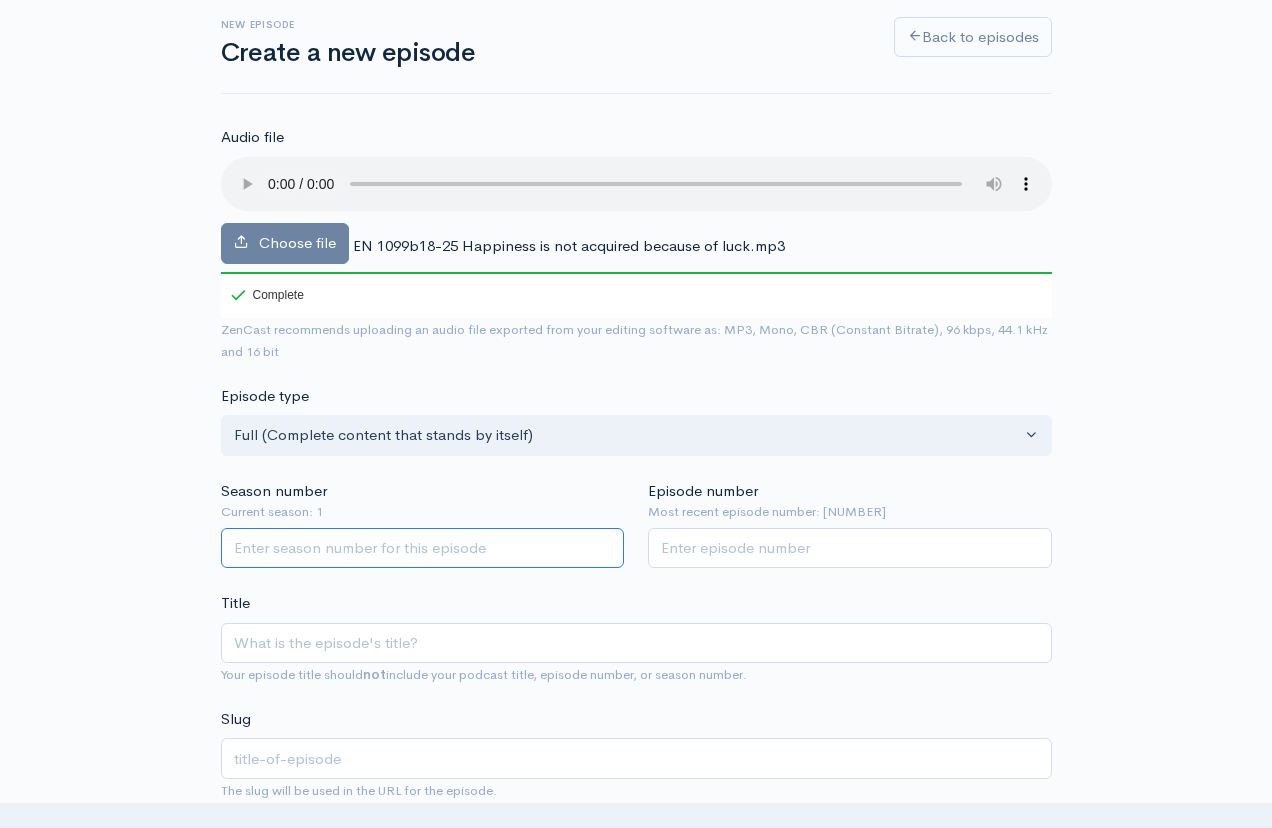click on "Season number" at bounding box center [423, 548] 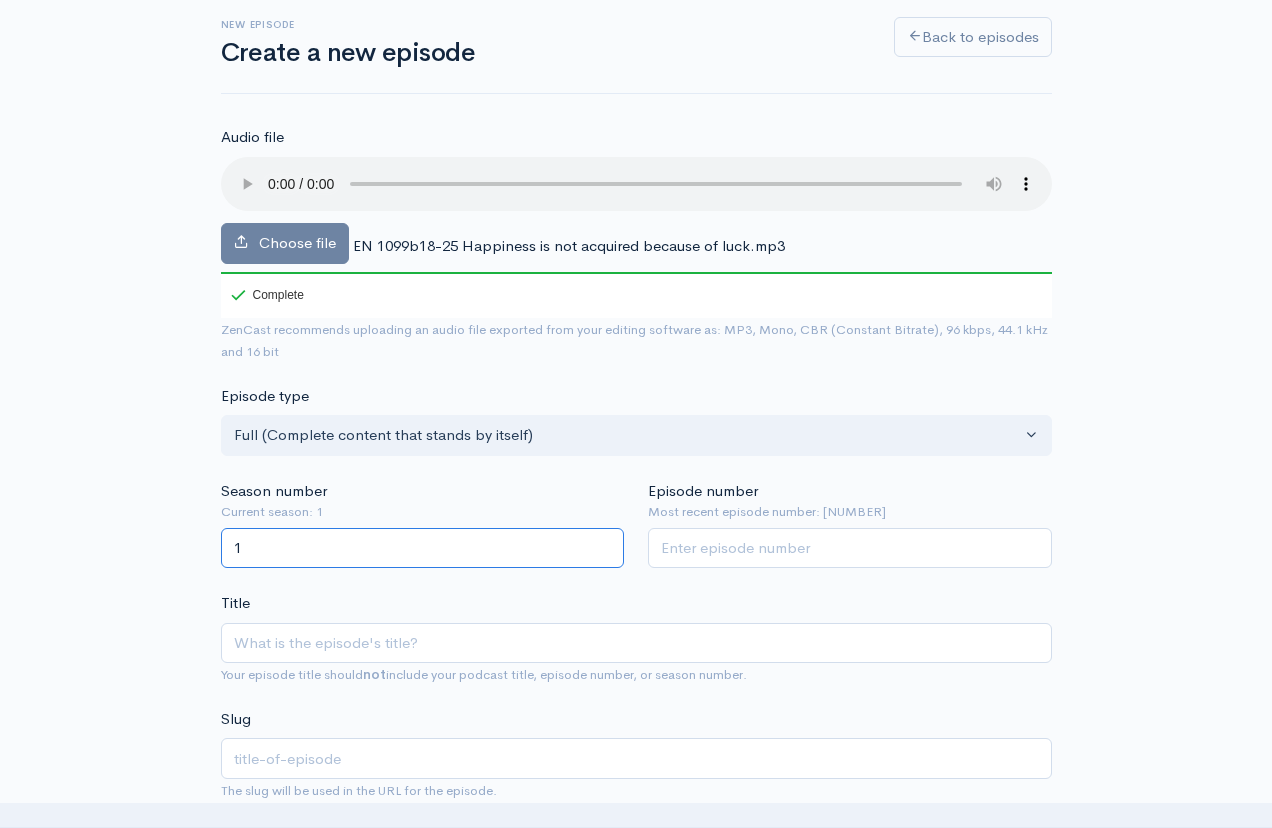 type on "1" 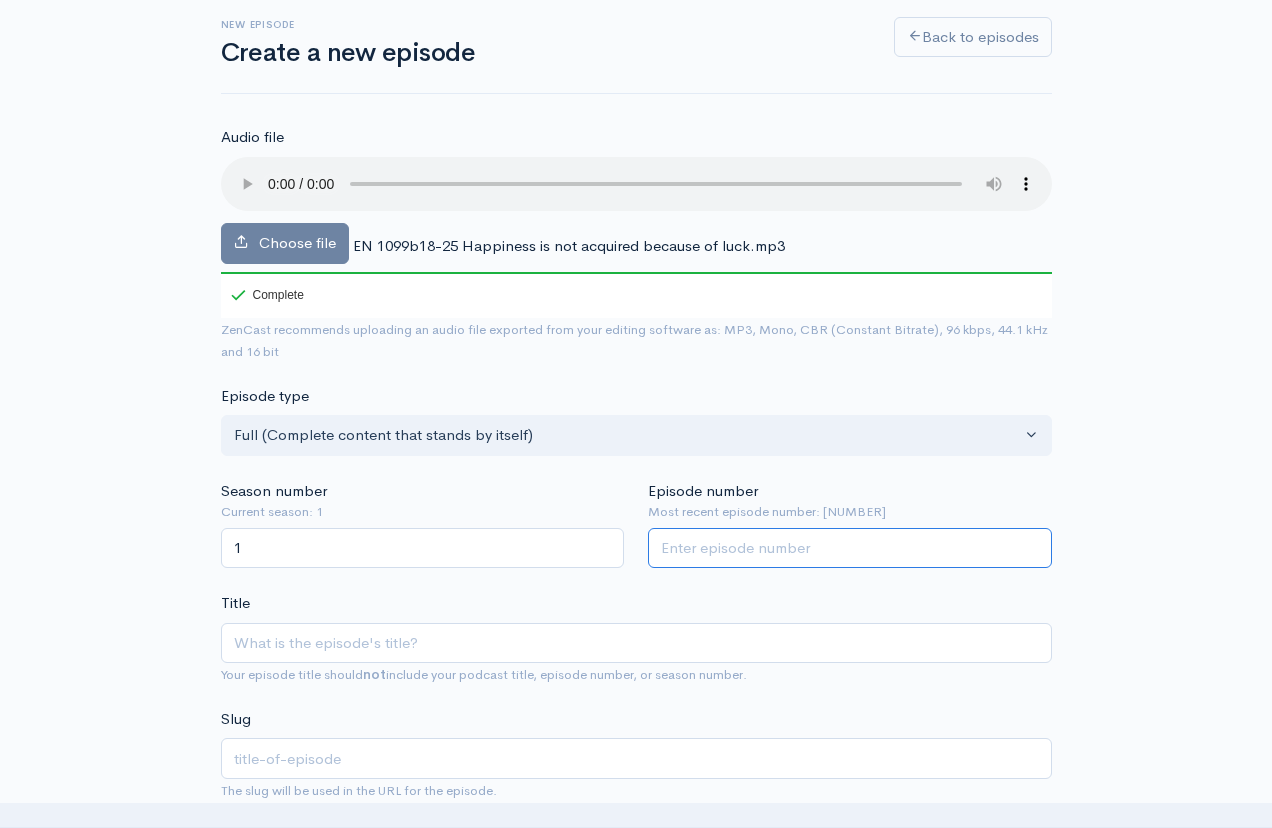 click on "Episode number" at bounding box center [850, 548] 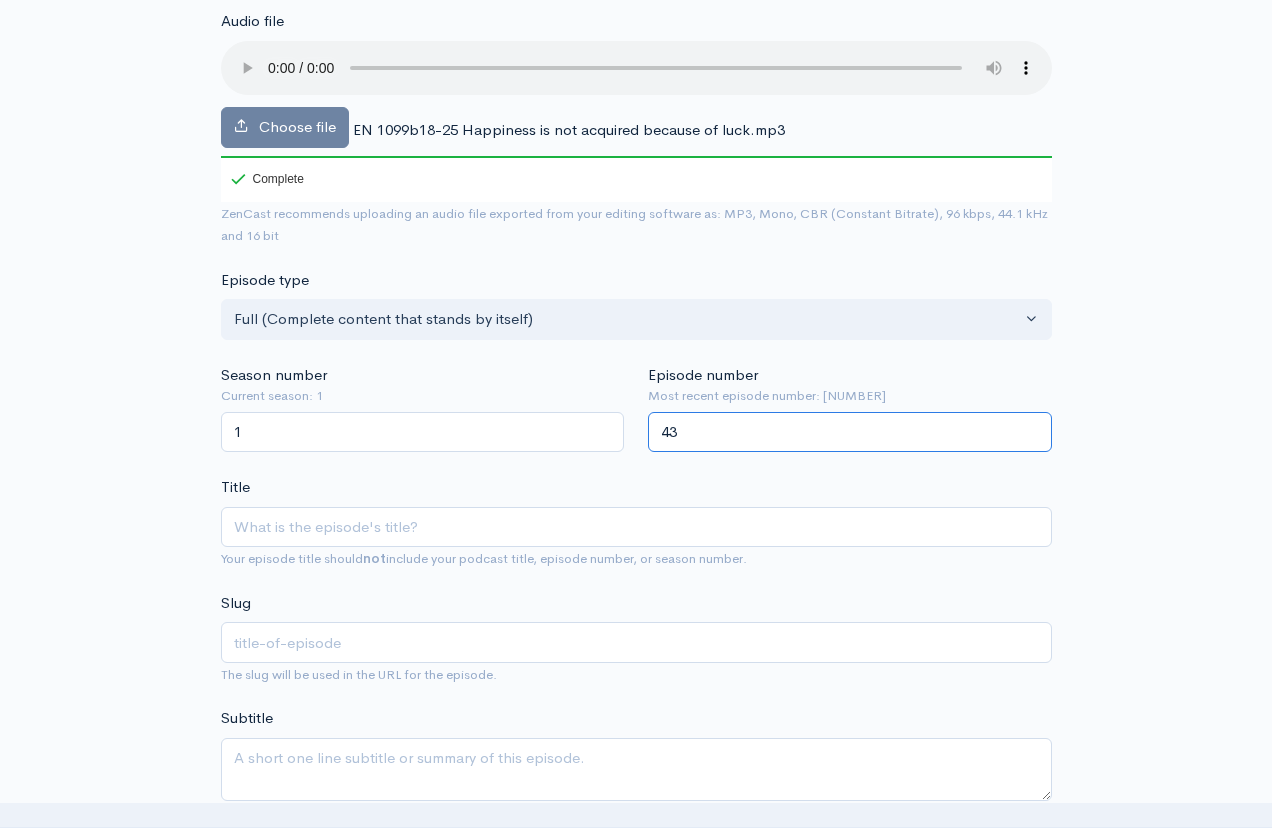 scroll, scrollTop: 228, scrollLeft: 0, axis: vertical 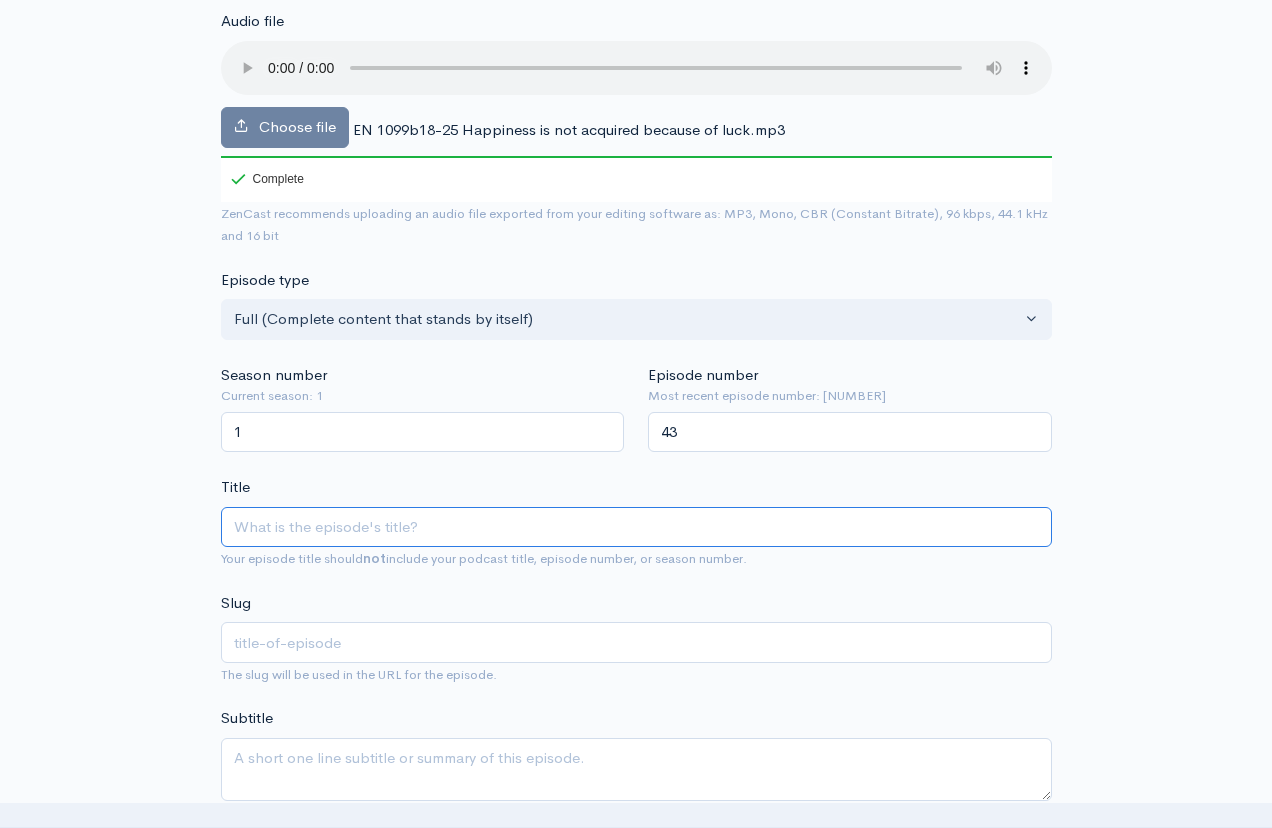 click on "Title" at bounding box center [636, 527] 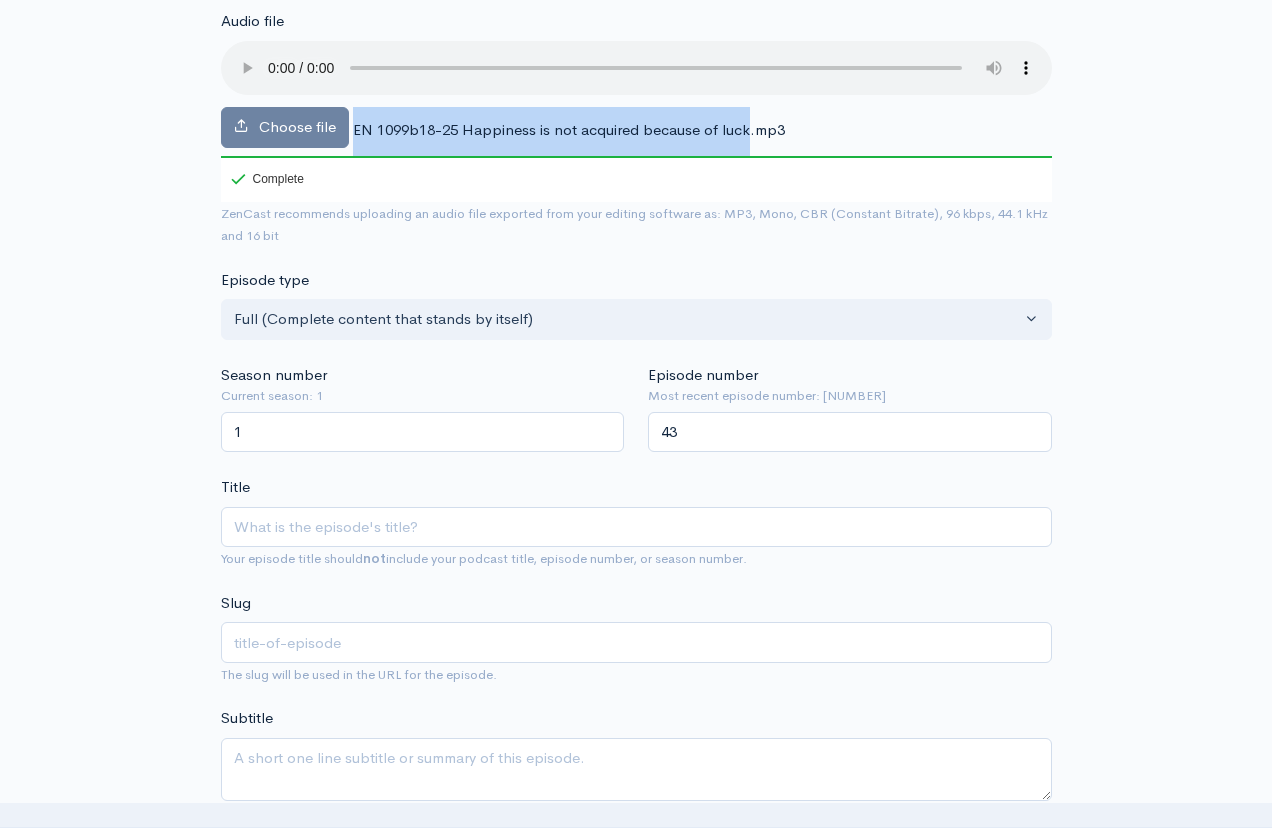 drag, startPoint x: 353, startPoint y: 104, endPoint x: 746, endPoint y: 97, distance: 393.06235 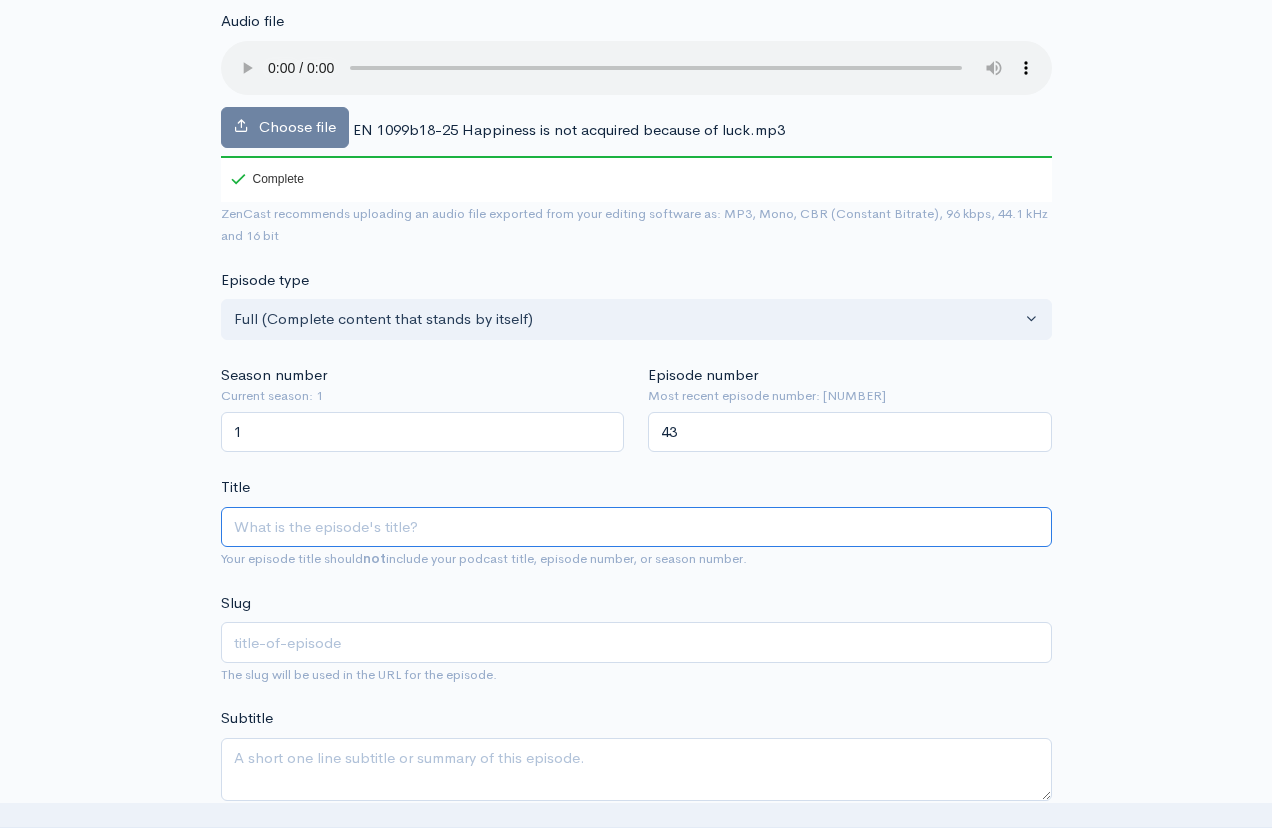 click on "Title" at bounding box center (636, 527) 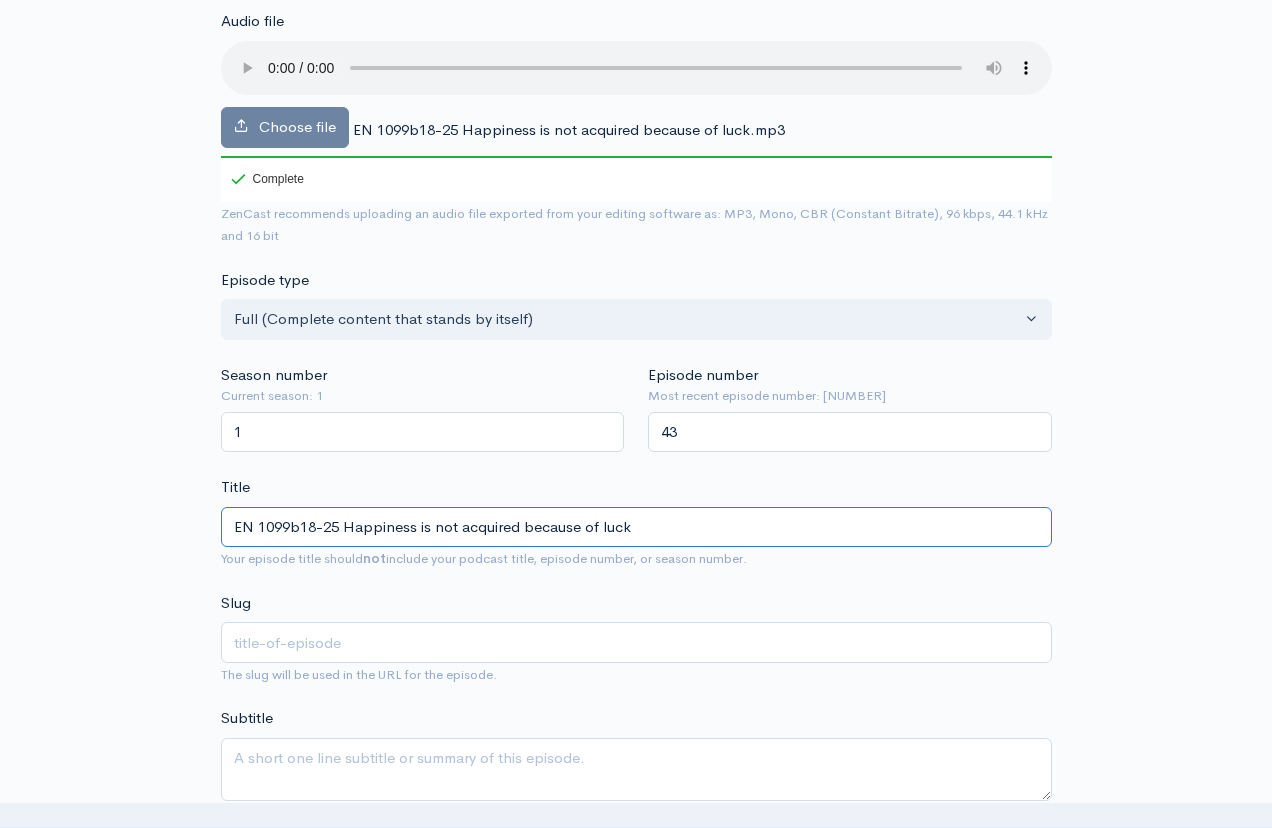 type on "en-1099b18-25-happiness-is-not-acquired-because-of-luck" 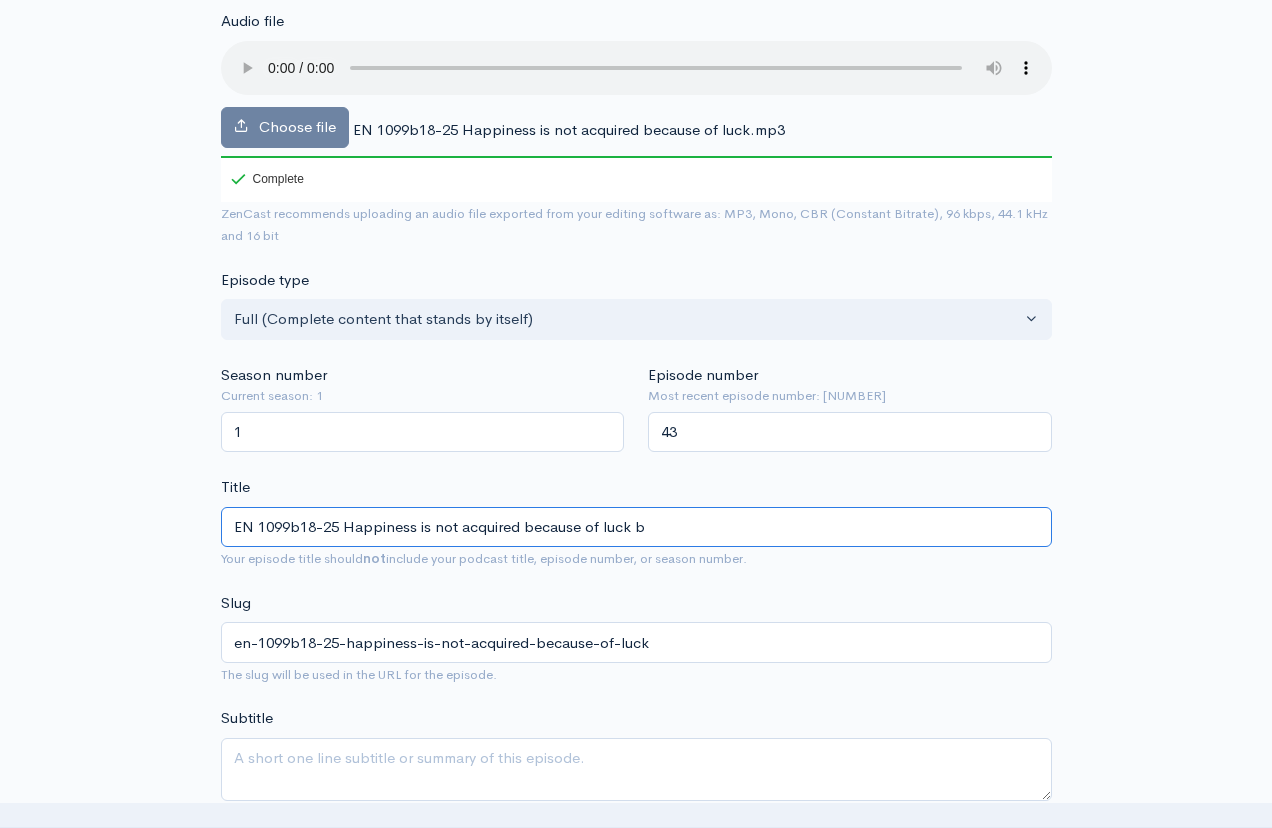 type on "EN 1099b18-25 Happiness is not acquired because of luck bu" 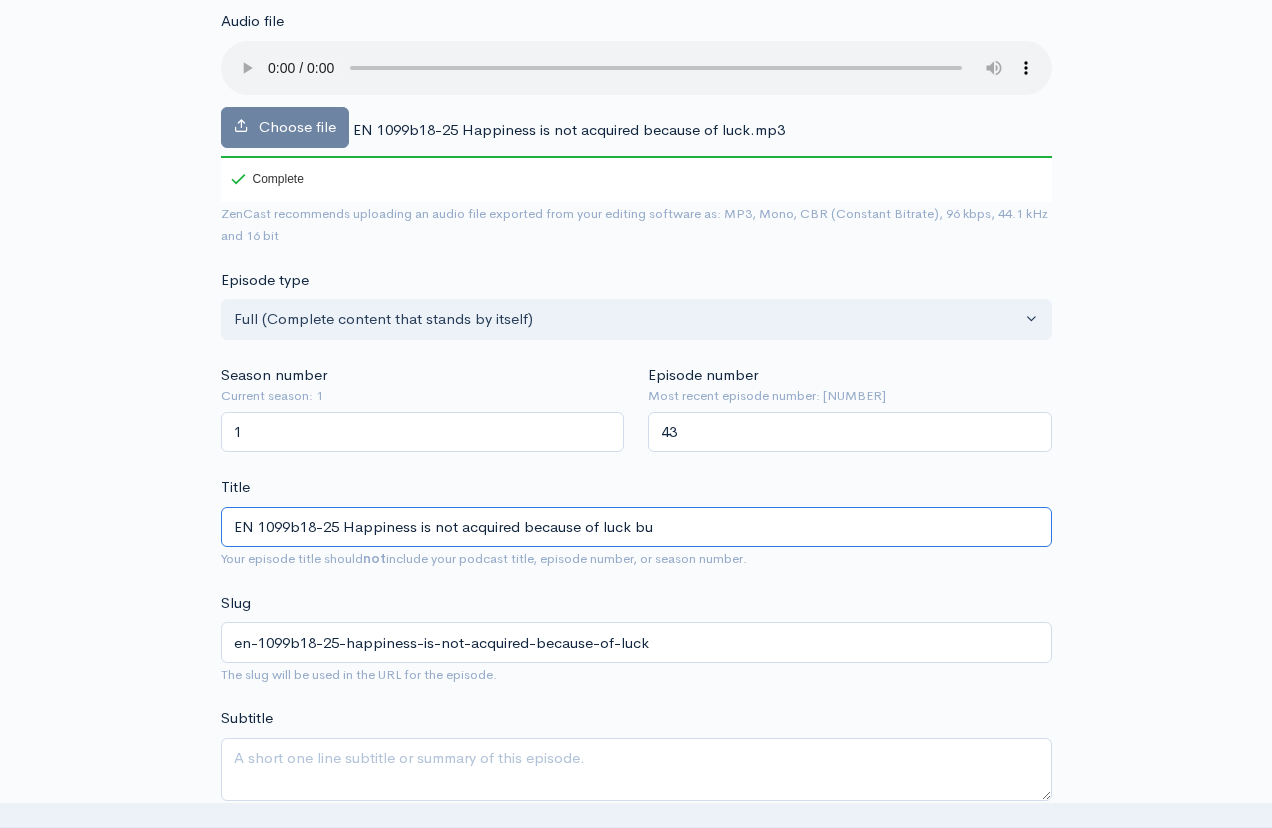 type on "en-1099b18-25-happiness-is-not-acquired-because-of-luck-bu" 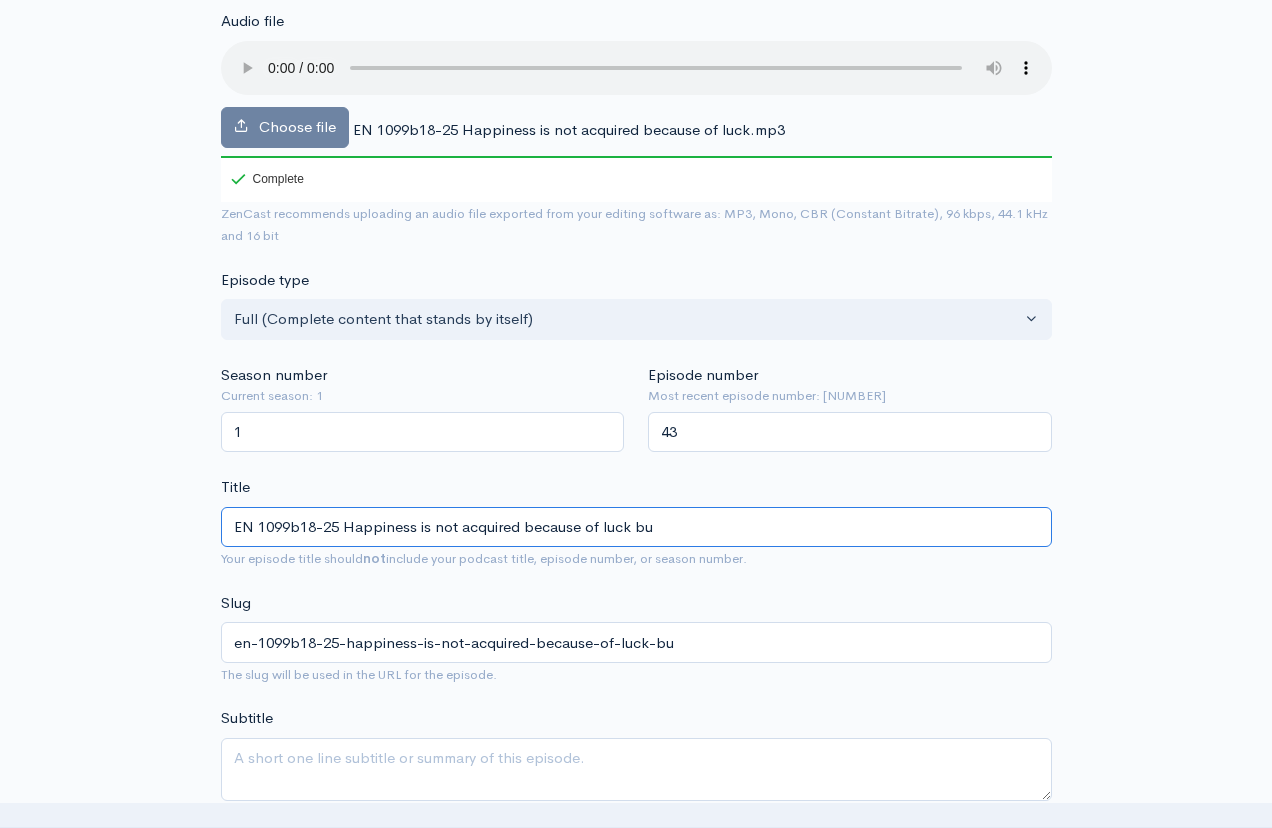 type on "EN 1099b18-25 Happiness is not acquired because of luck but" 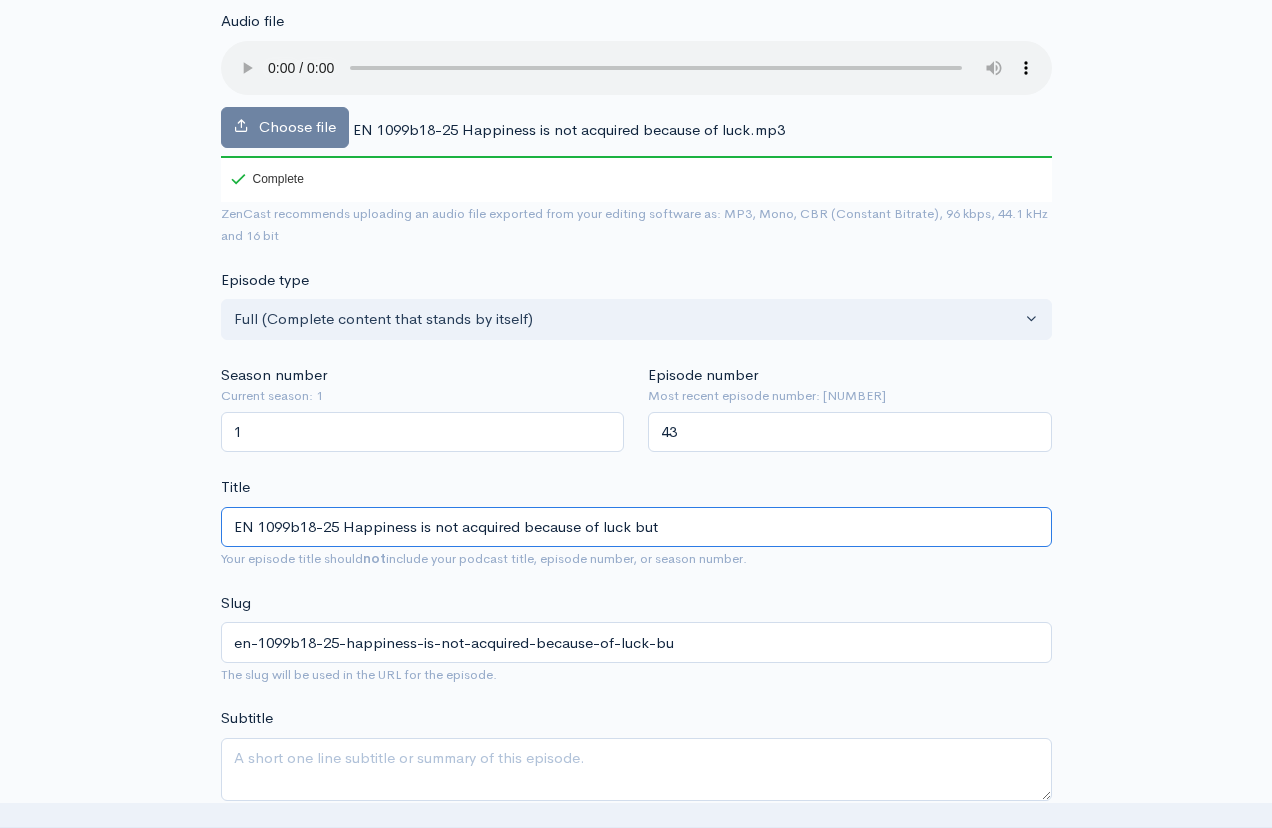 type on "en-1099b18-25-happiness-is-not-acquired-because-of-luck-but" 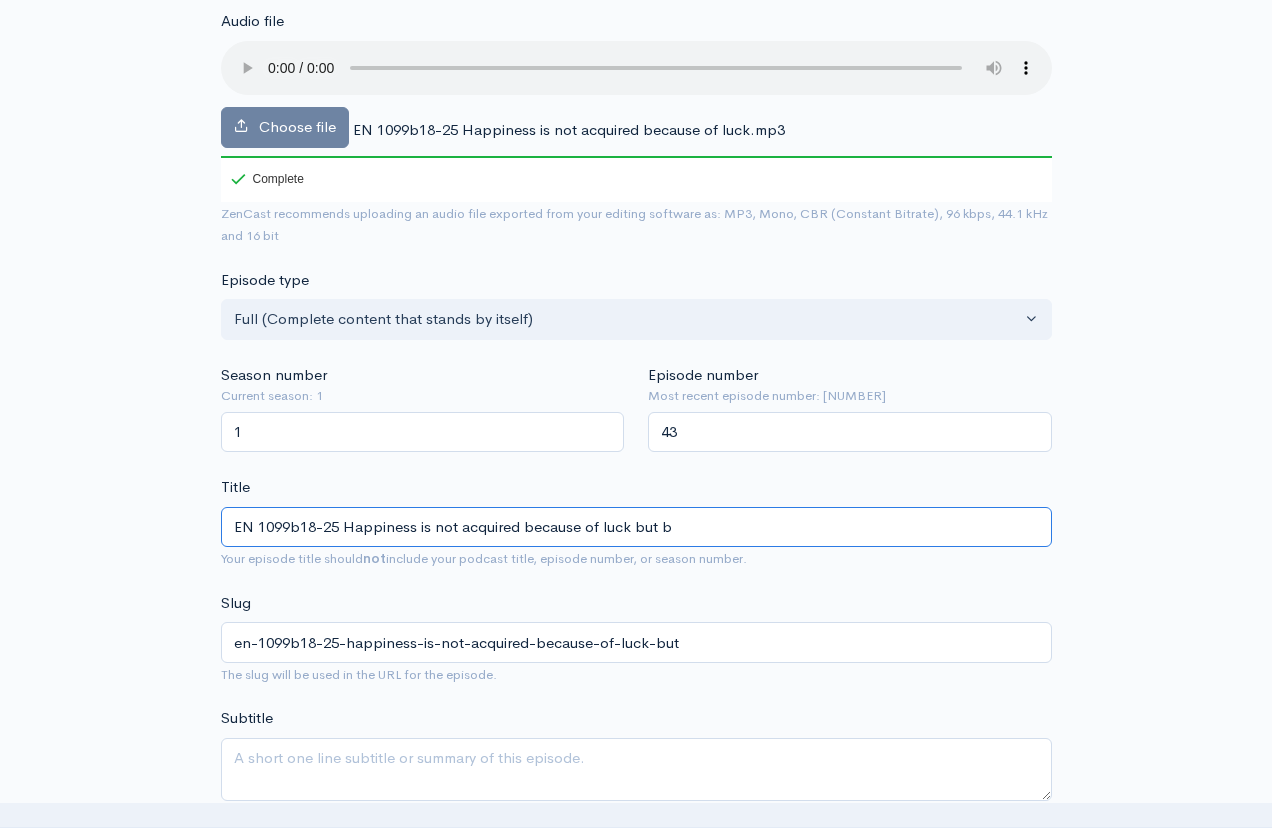 type on "EN 1099b18-25 Happiness is not acquired because of luck but bc" 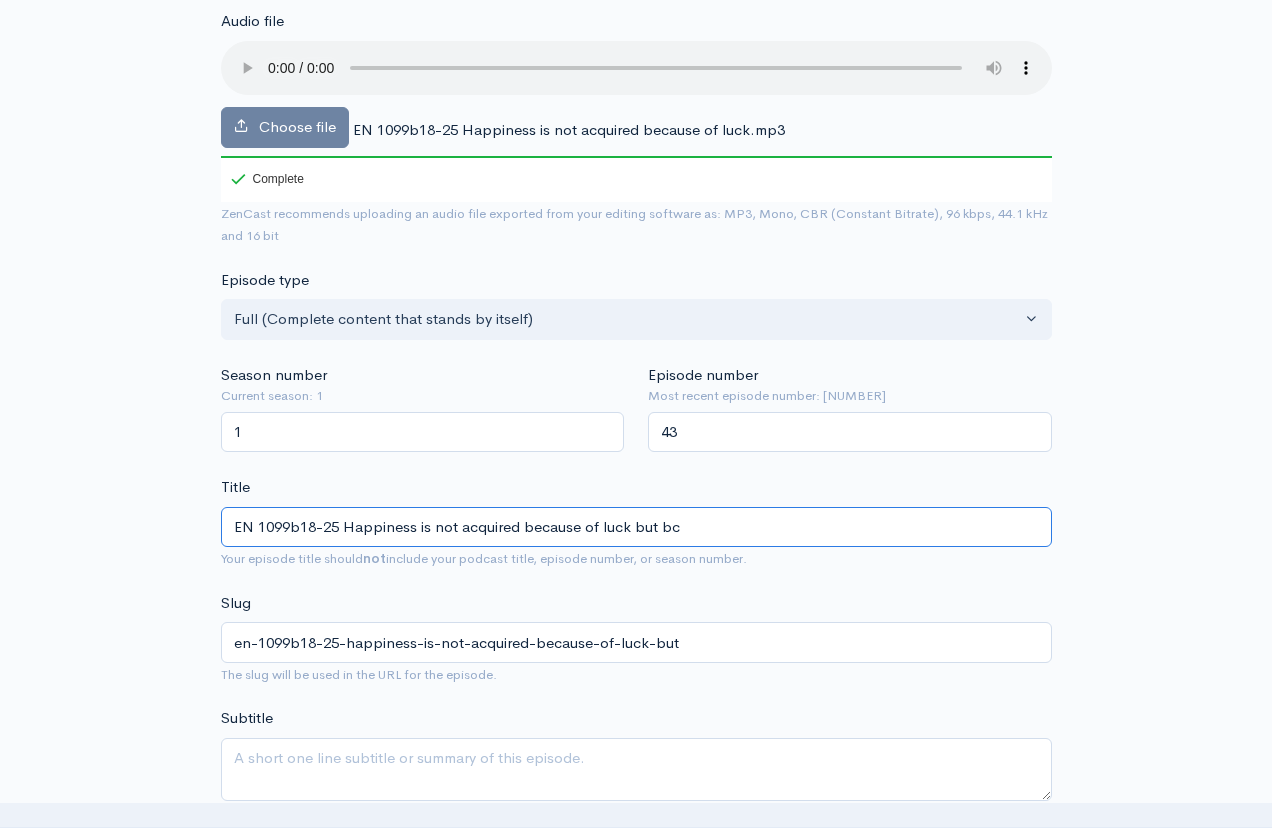 type on "en-1099b18-25-happiness-is-not-acquired-because-of-luck-but-bc" 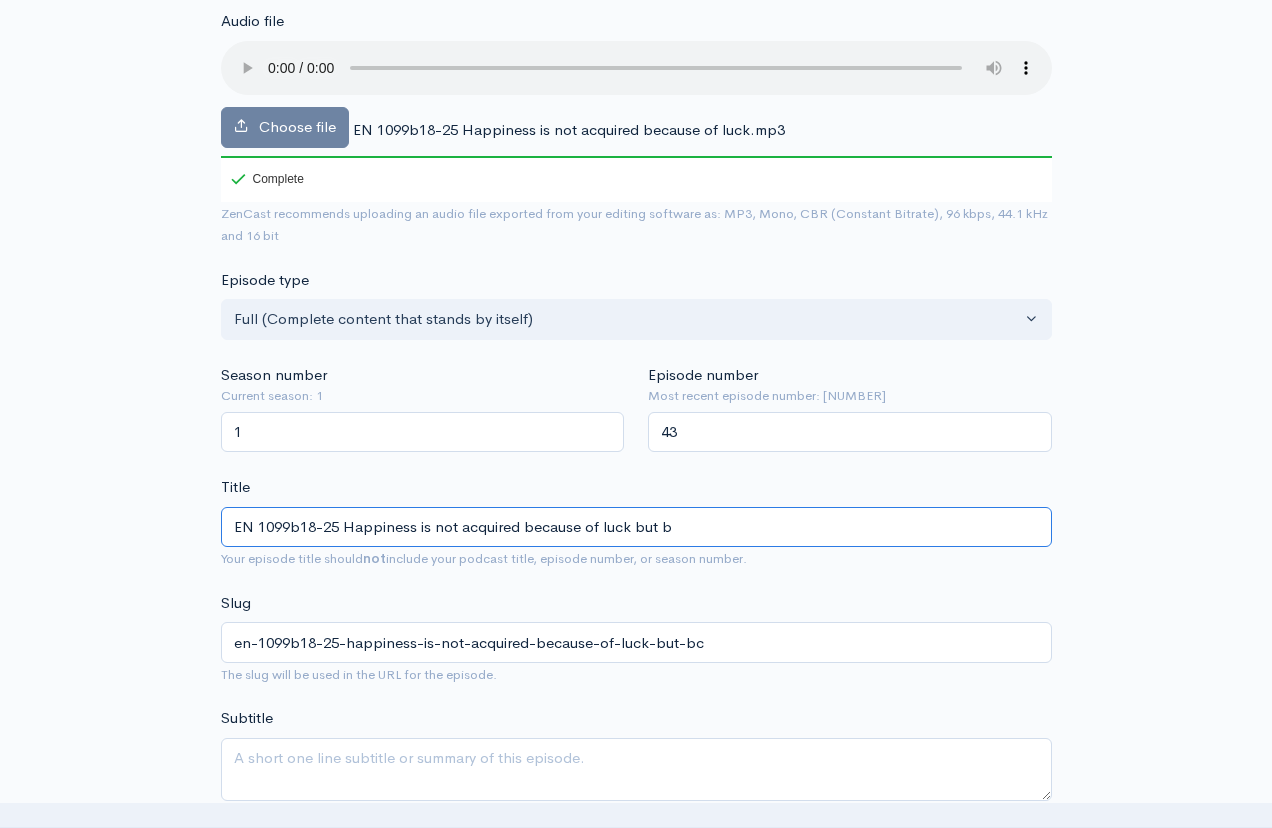 type on "EN 1099b18-25 Happiness is not acquired because of luck but be" 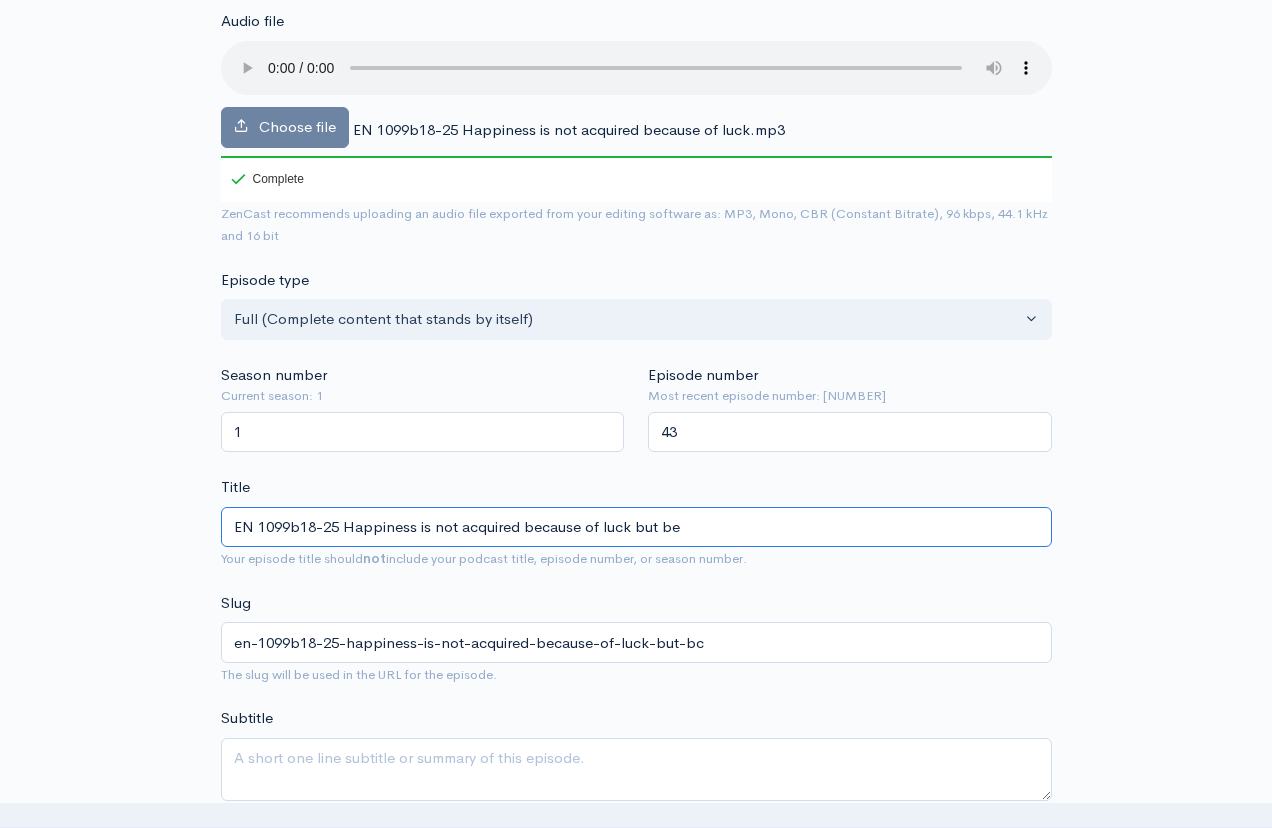 type on "en-1099b18-25-happiness-is-not-acquired-because-of-luck-but-be" 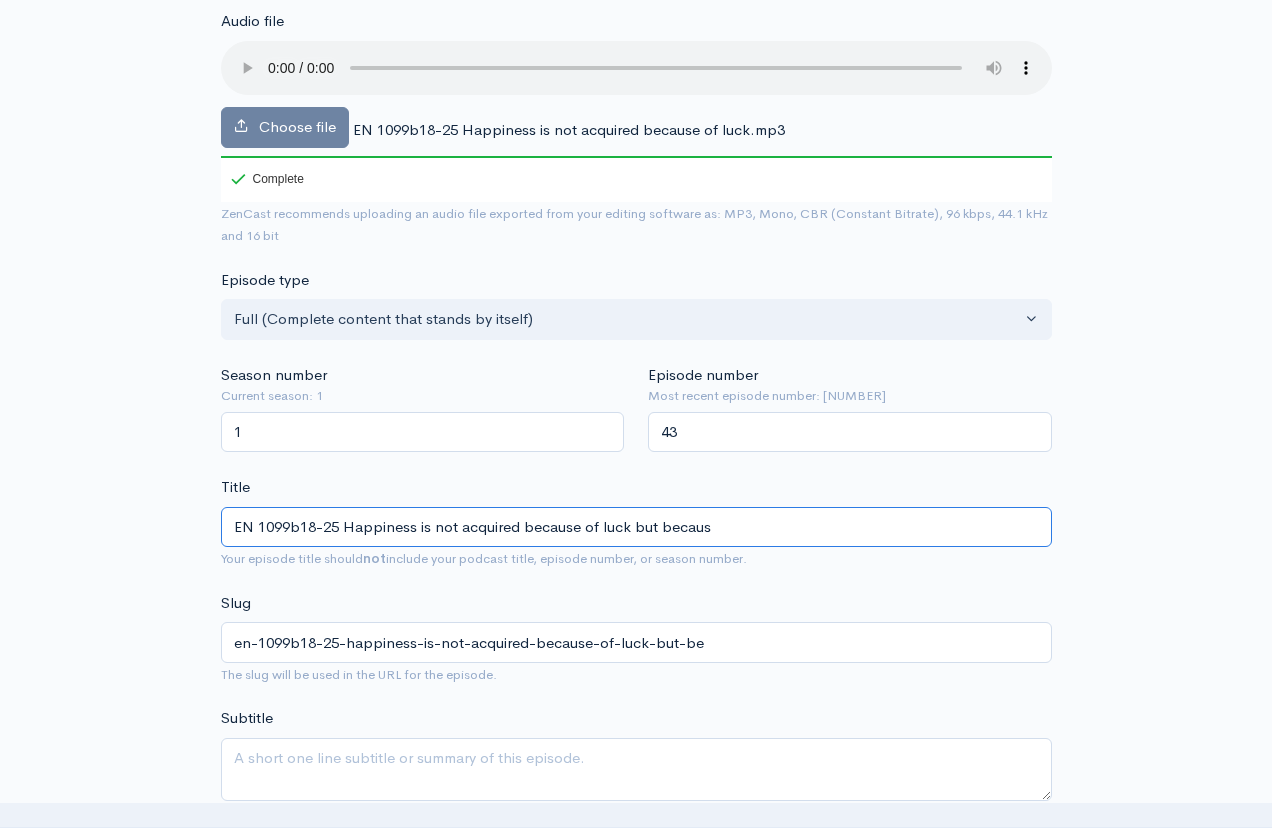 type on "EN 1099b18-25 Happiness is not acquired because of luck but because" 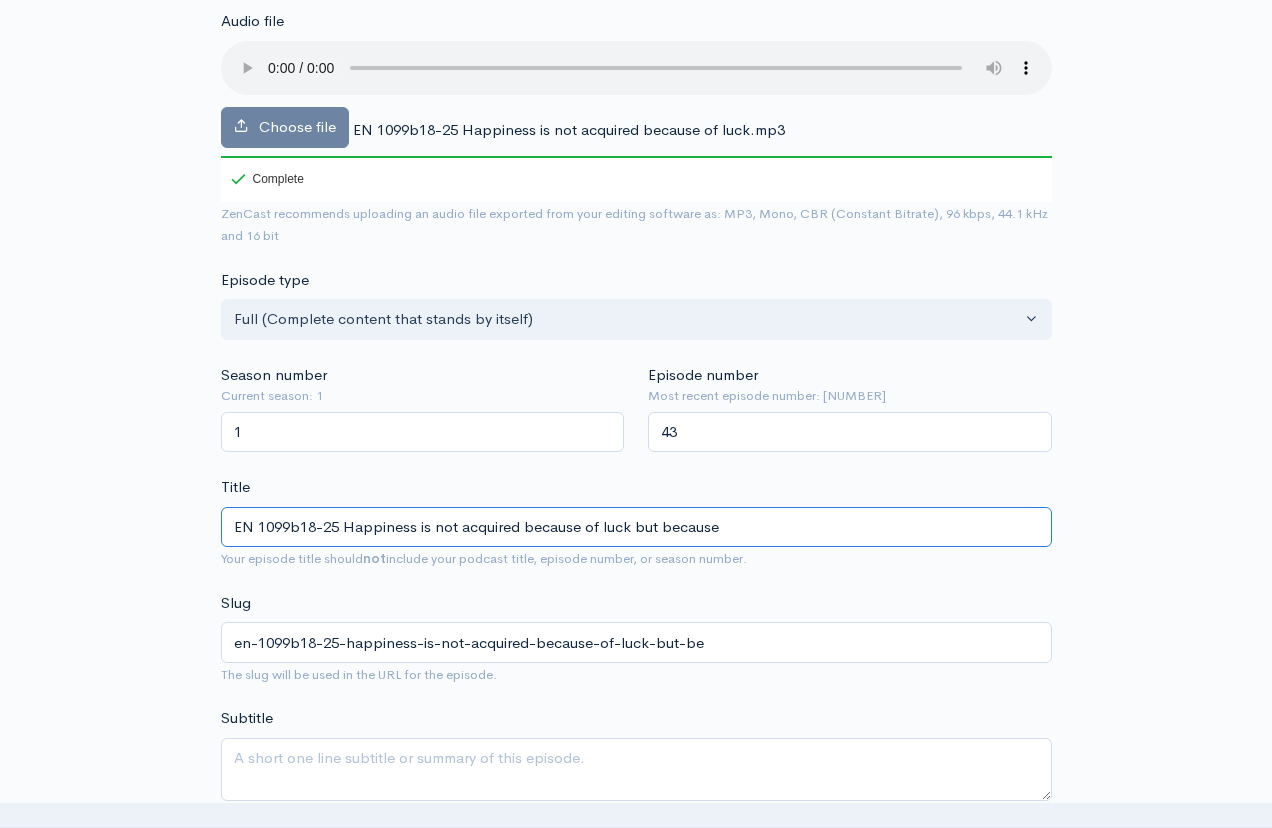 type on "en-1099b18-25-happiness-is-not-acquired-because-of-luck-but-because" 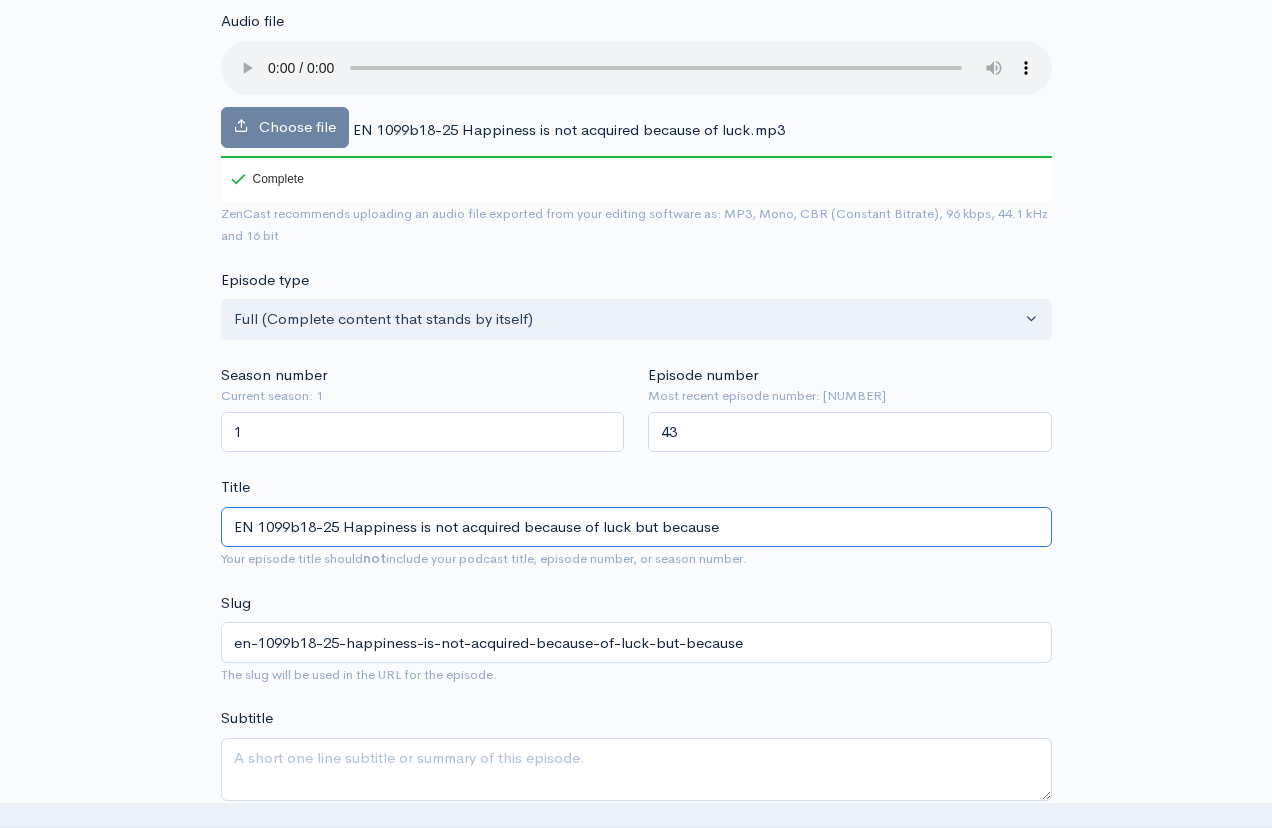 type on "EN 1099b18-25 Happiness is not acquired because of luck but because o" 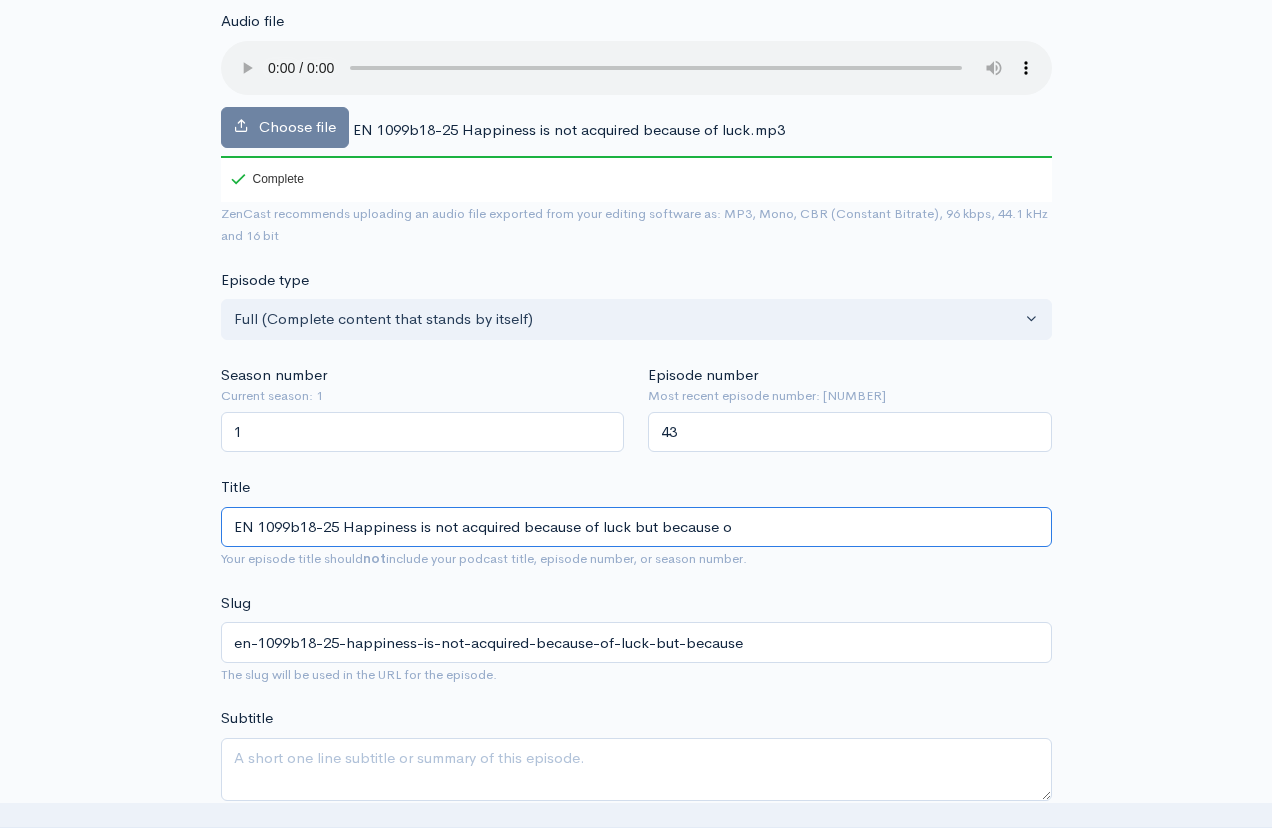 type on "en-1099b18-25-happiness-is-not-acquired-because-of-luck-but-because-o" 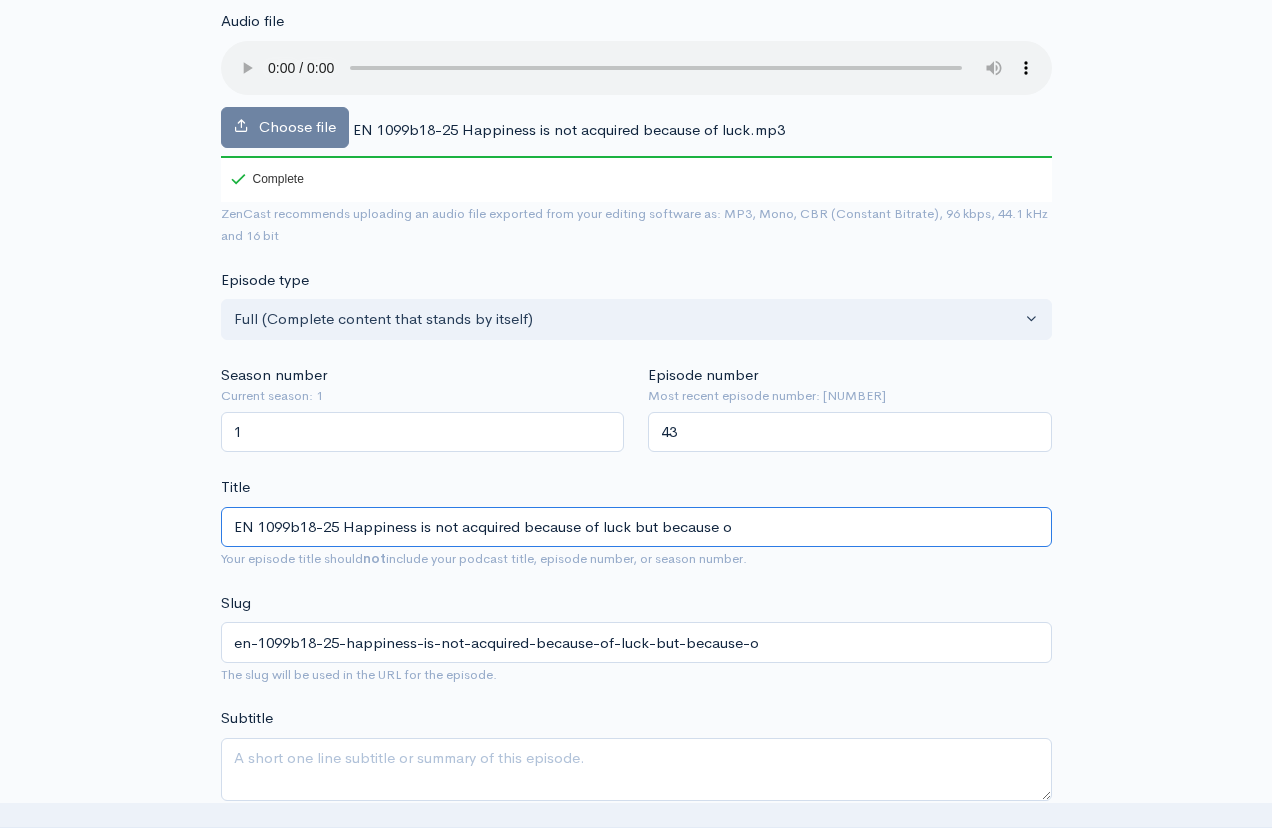 type on "EN 1099b18-25 Happiness is not acquired because of luck but because of" 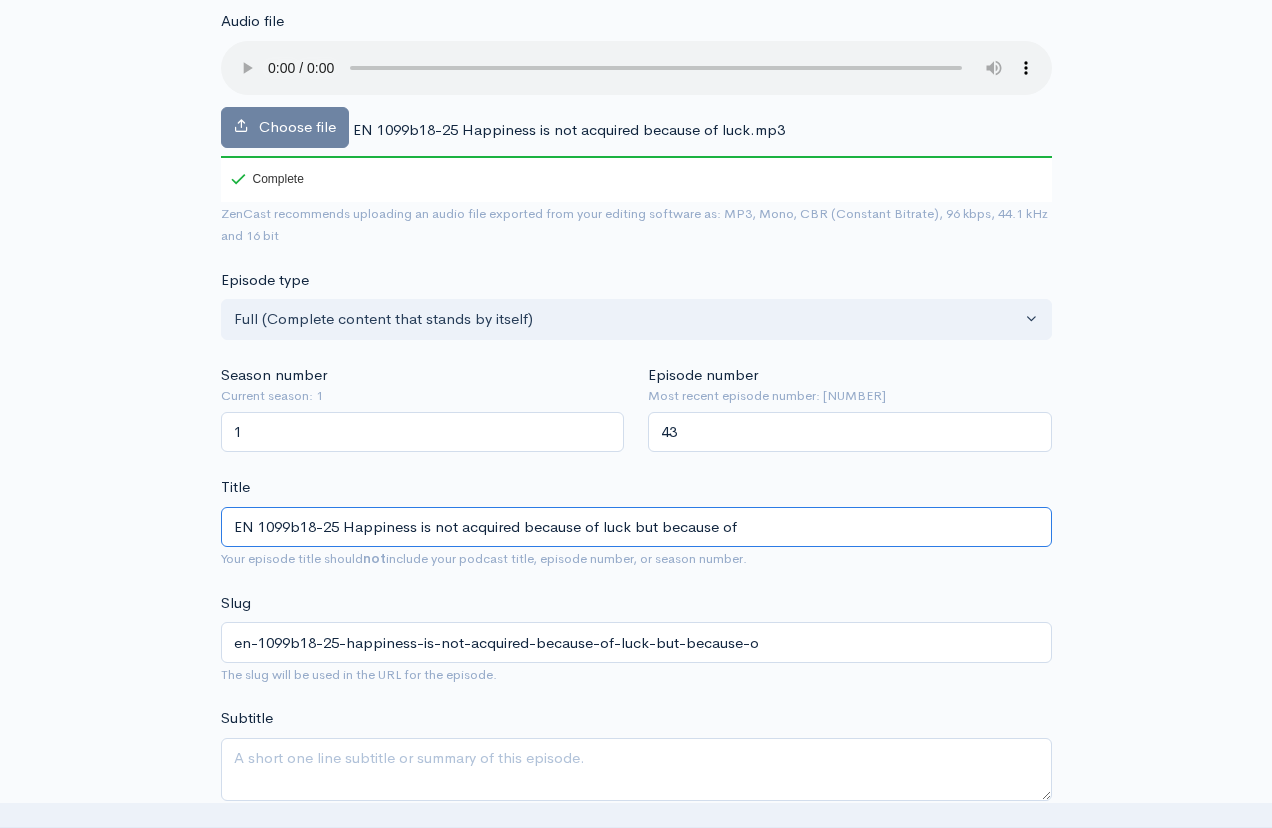 type on "en-1099b18-25-happiness-is-not-acquired-because-of-luck-but-because-of" 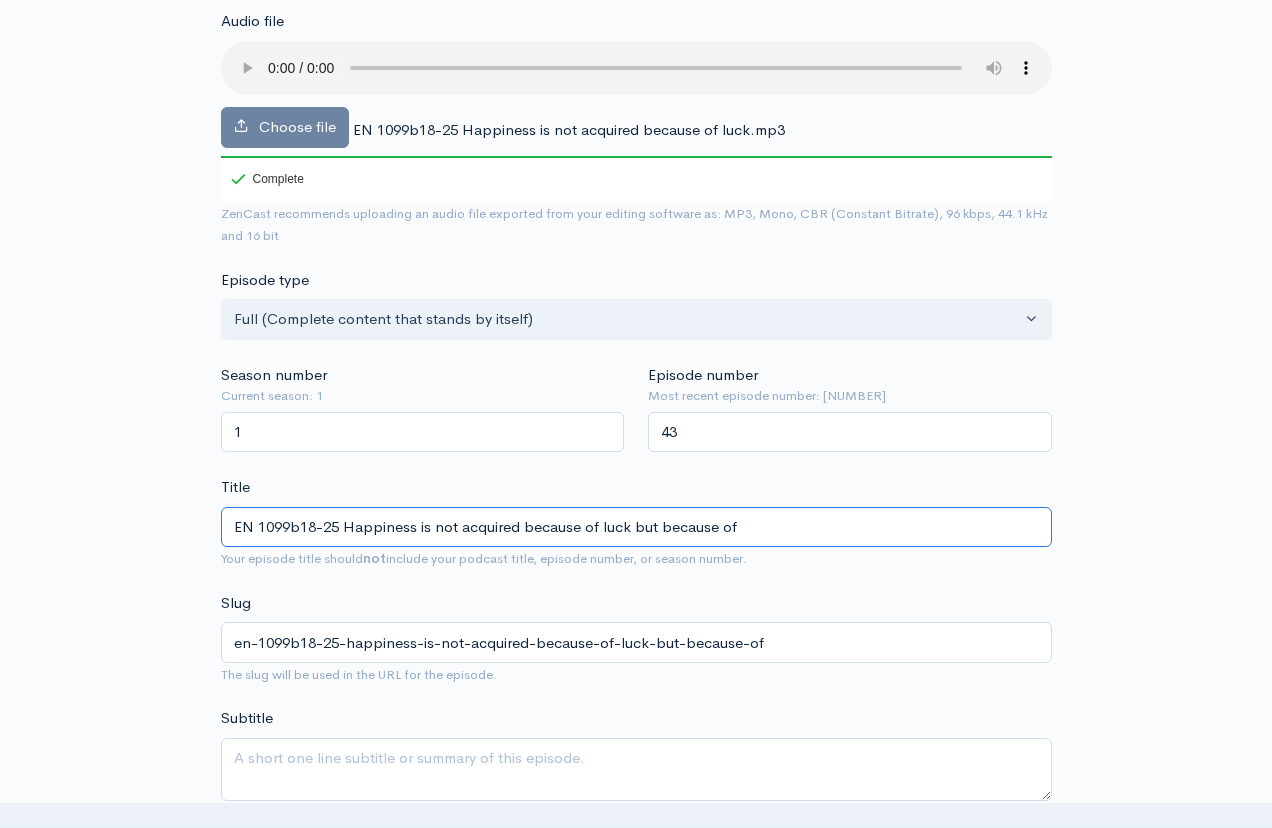 type on "EN 1099b18-25 Happiness is not acquired because of luck but because of v" 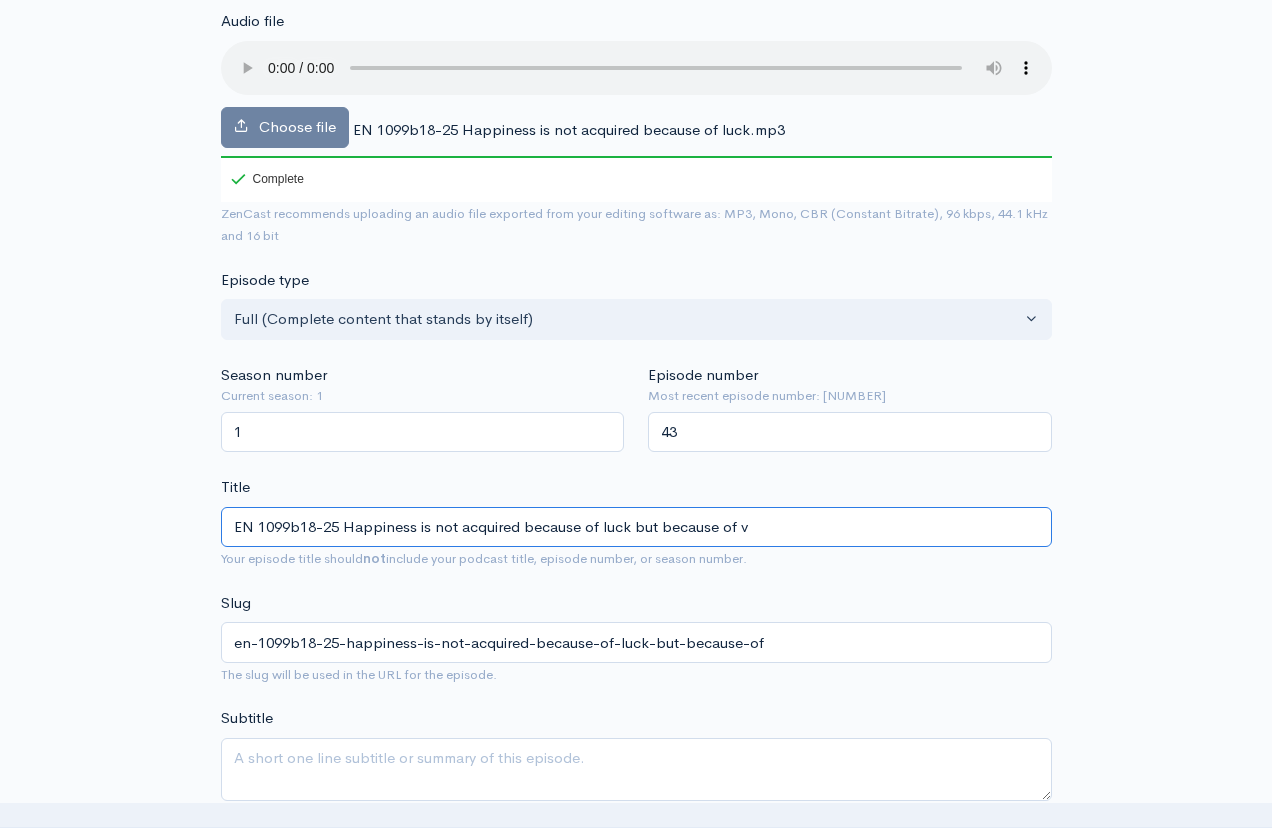 type on "en-1099b18-25-happiness-is-not-acquired-because-of-luck-but-because-of-v" 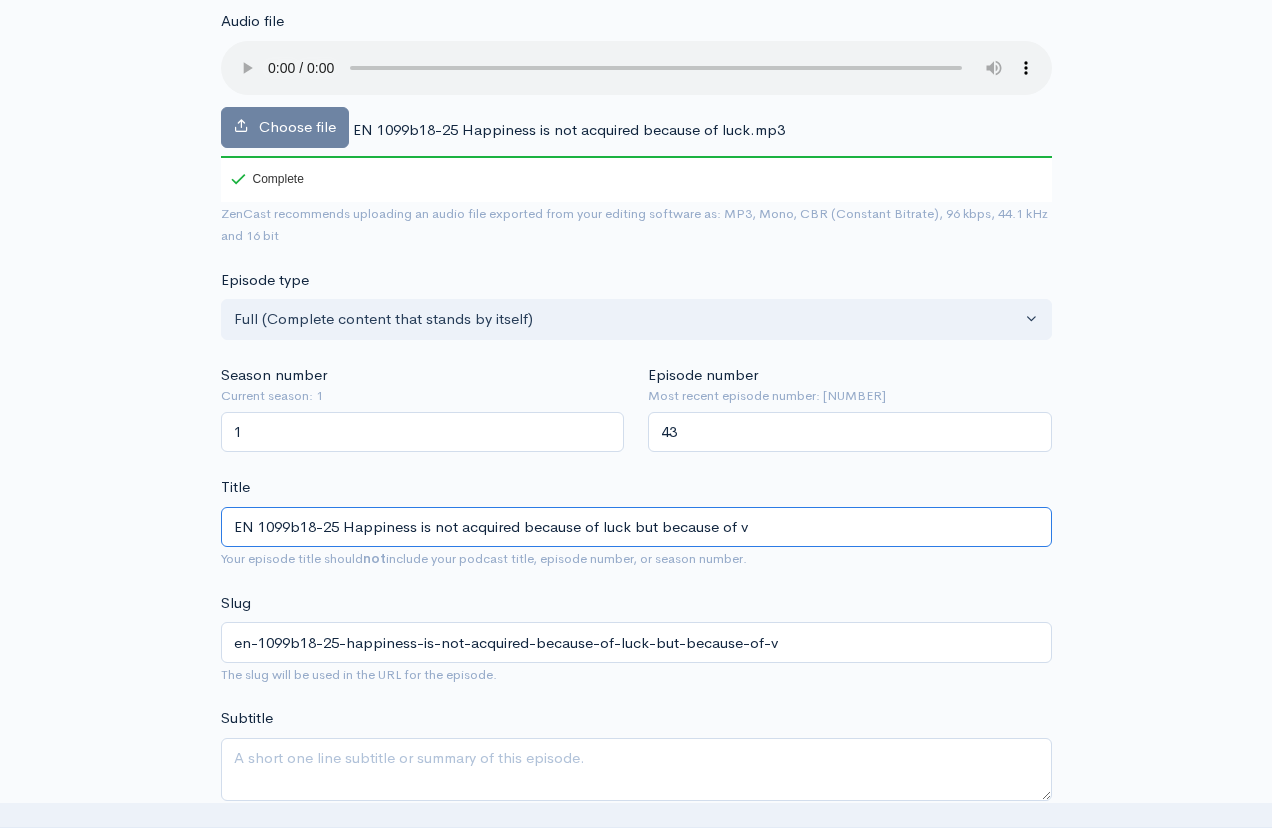 type on "EN 1099b18-25 Happiness is not acquired because of luck but because of vi" 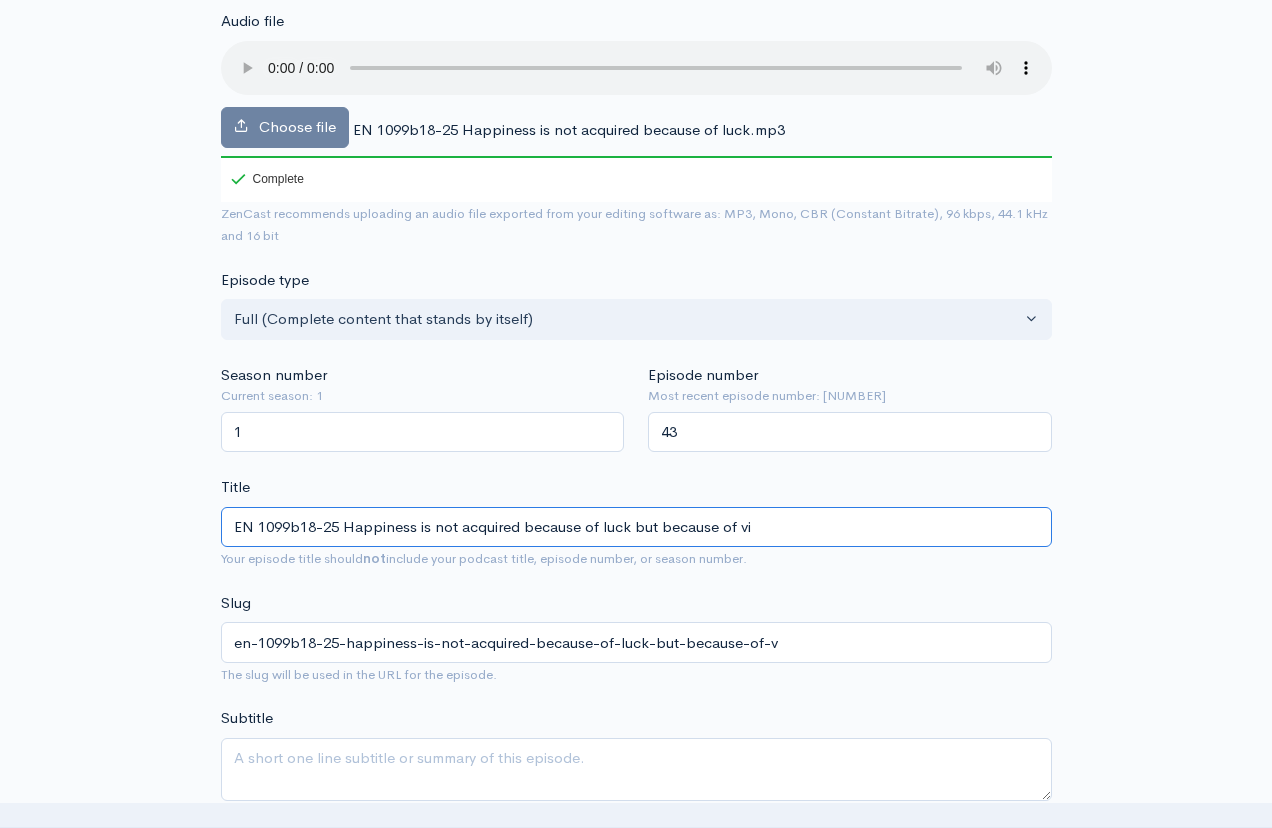 type on "en-1099b18-25-happiness-is-not-acquired-because-of-luck-but-because-of-vi" 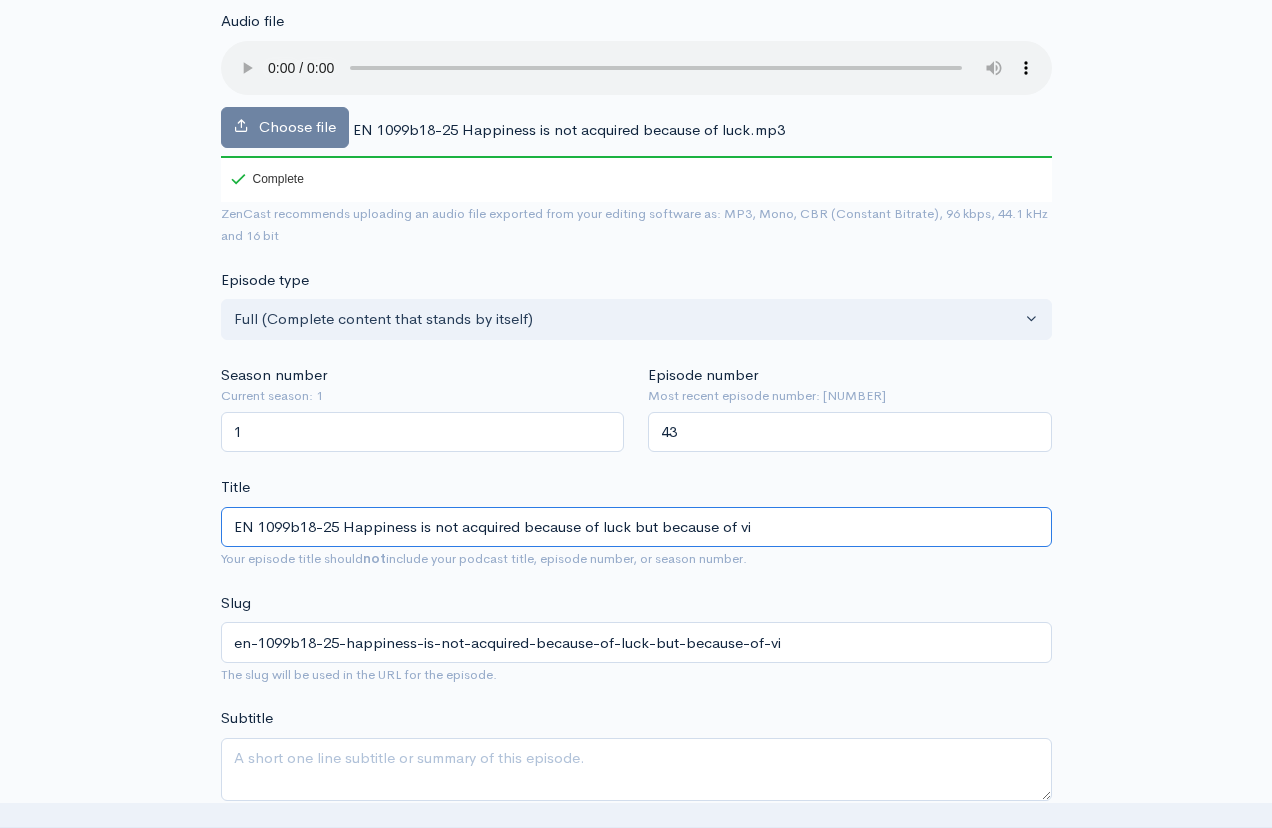 type on "EN 1099b18-25 Happiness is not acquired because of luck but because of vir" 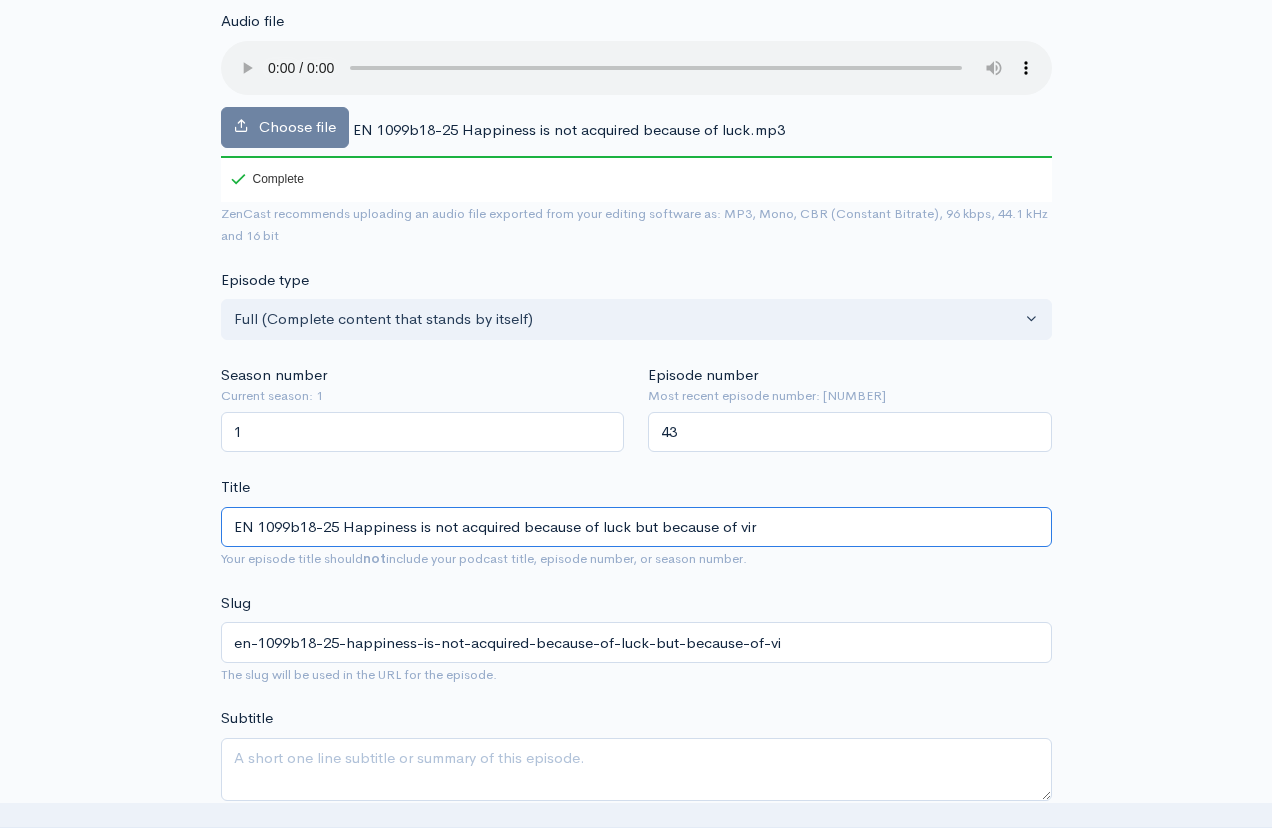type on "en-1099b18-25-happiness-is-not-acquired-because-of-luck-but-because-of-vir" 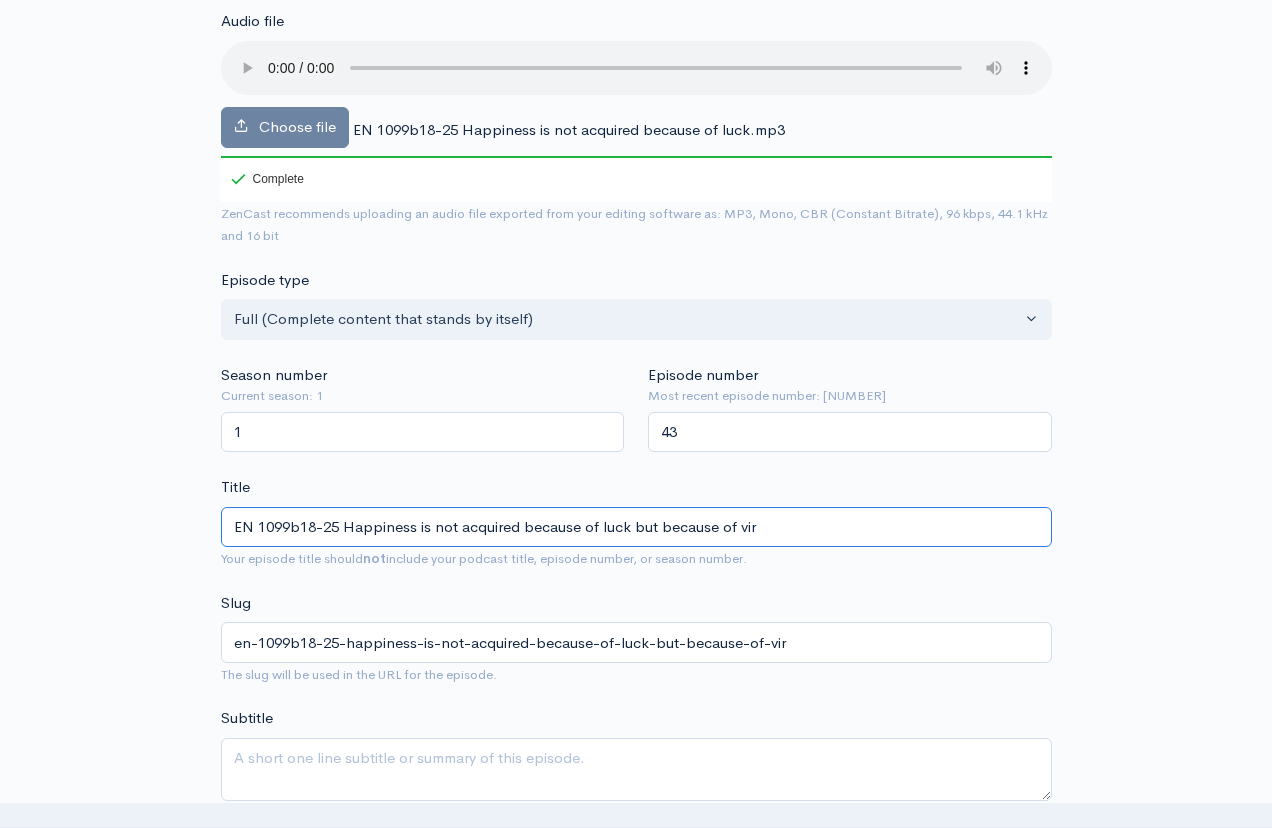 type on "EN 1099b18-25 Happiness is not acquired because of luck but because of virt" 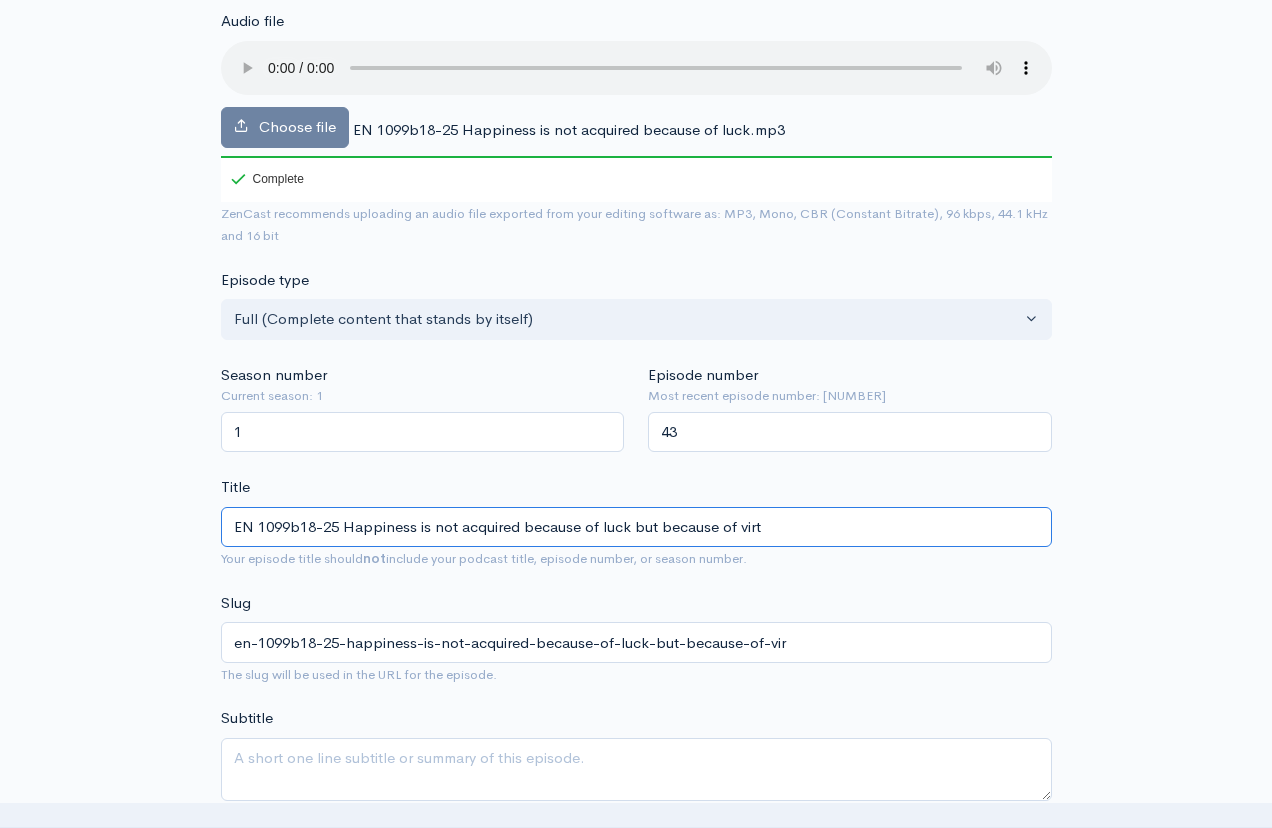 type on "en-1099b18-25-happiness-is-not-acquired-because-of-luck-but-because-of-virt" 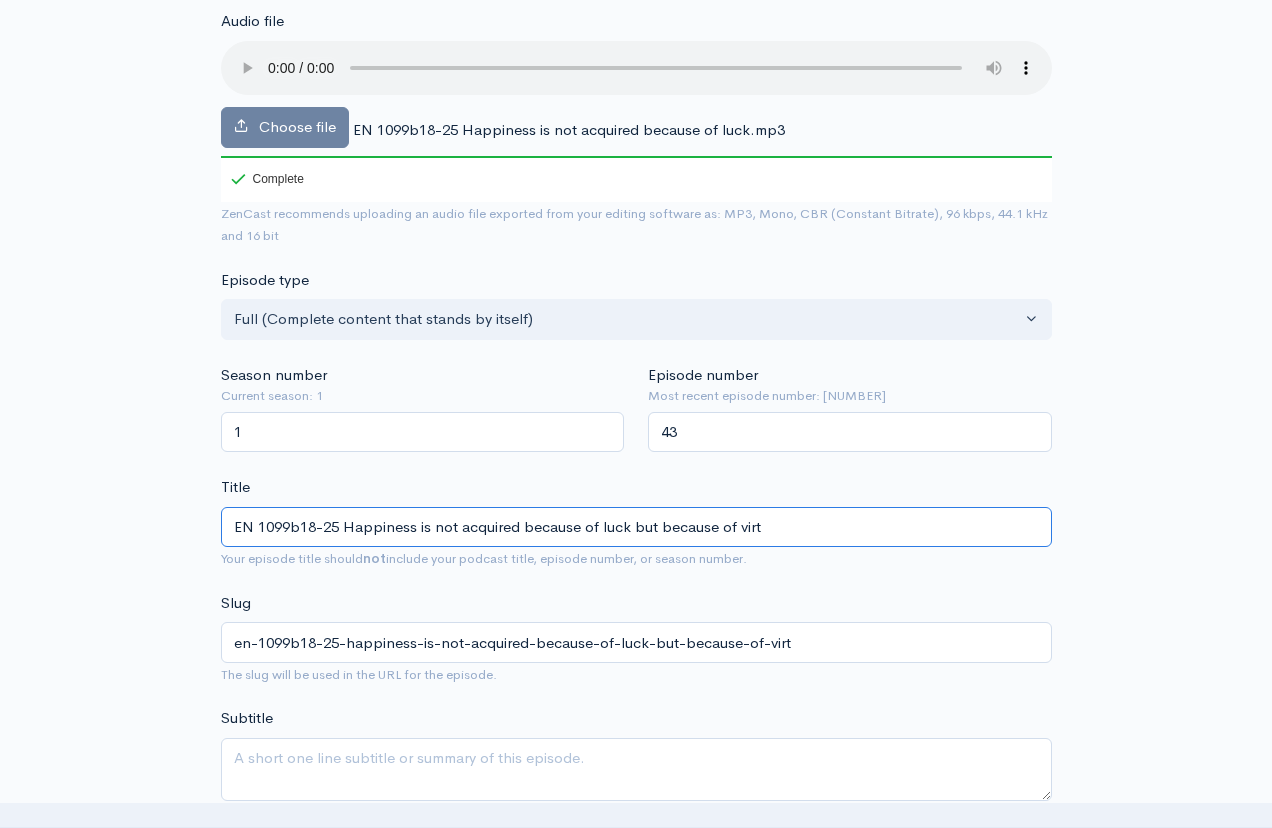 type on "EN 1099b18-25 Happiness is not acquired because of luck but because of virtu" 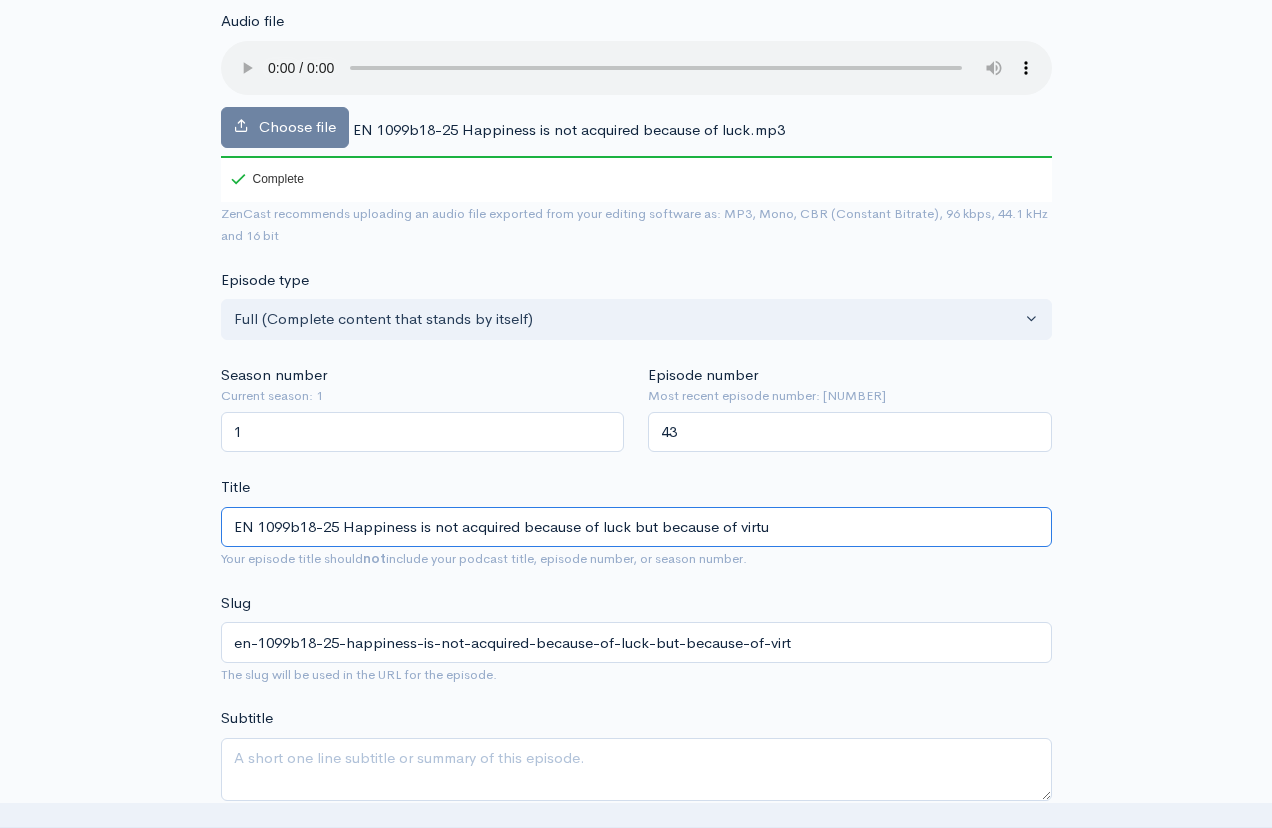 type on "en-1099b18-25-happiness-is-not-acquired-because-of-luck-but-because-of-virtu" 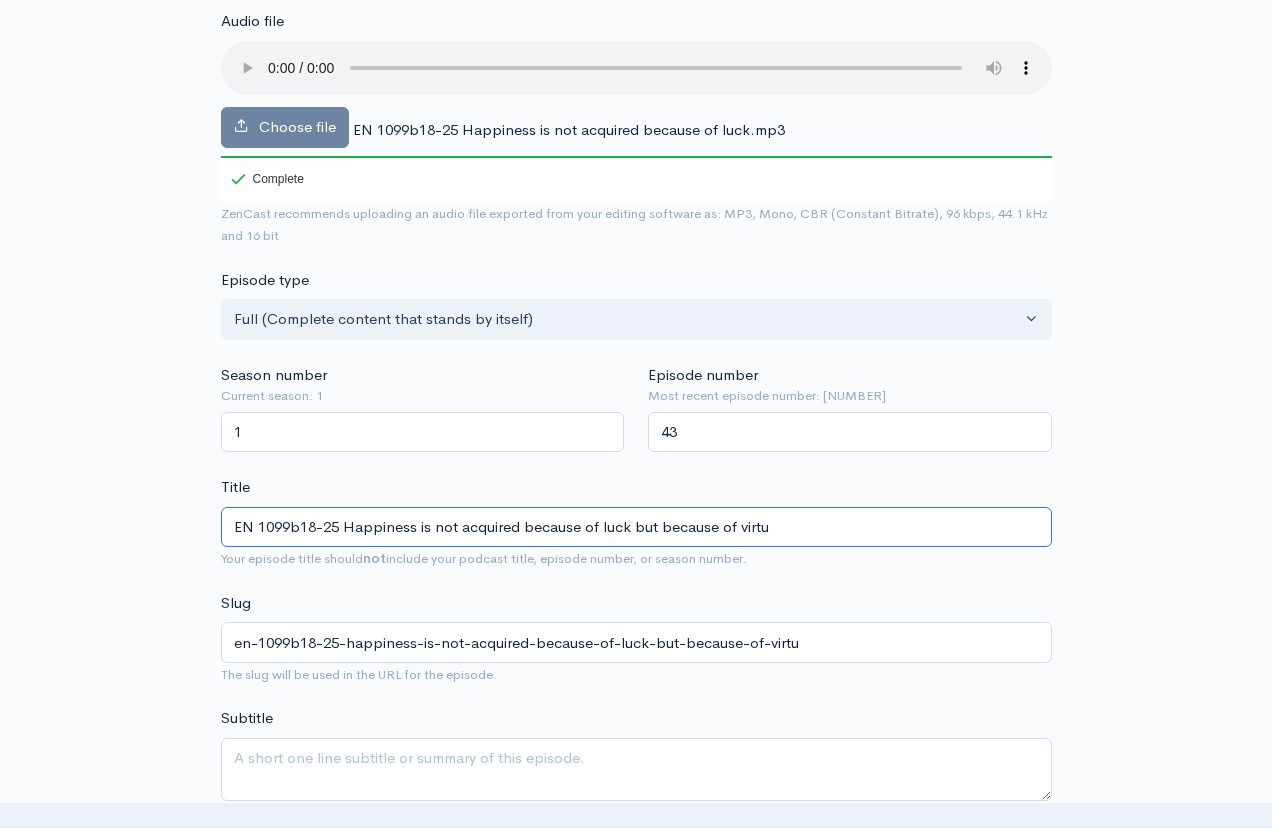 type on "EN 1099b18-25 Happiness is not acquired because of luck but because of virtue" 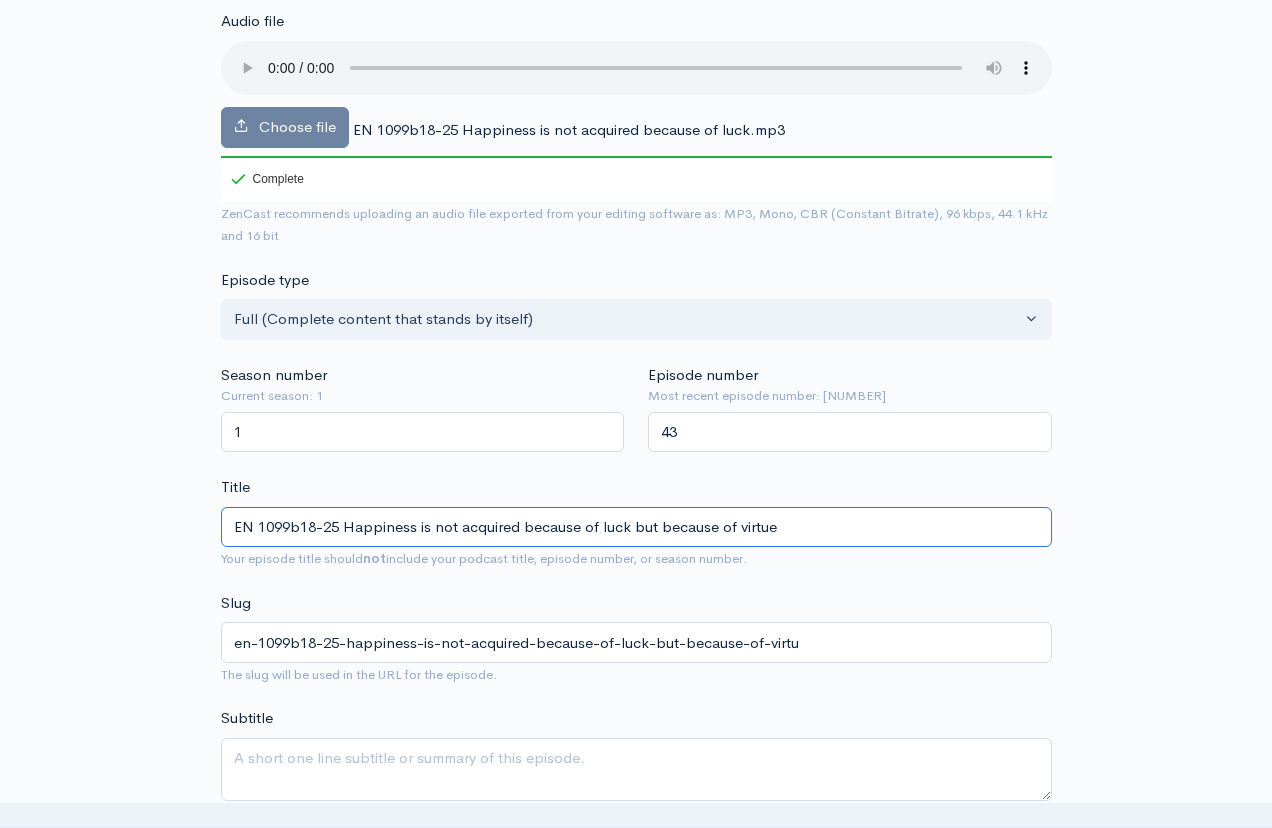 type on "en-1099b18-25-happiness-is-not-acquired-because-of-luck-but-because-of-virtue" 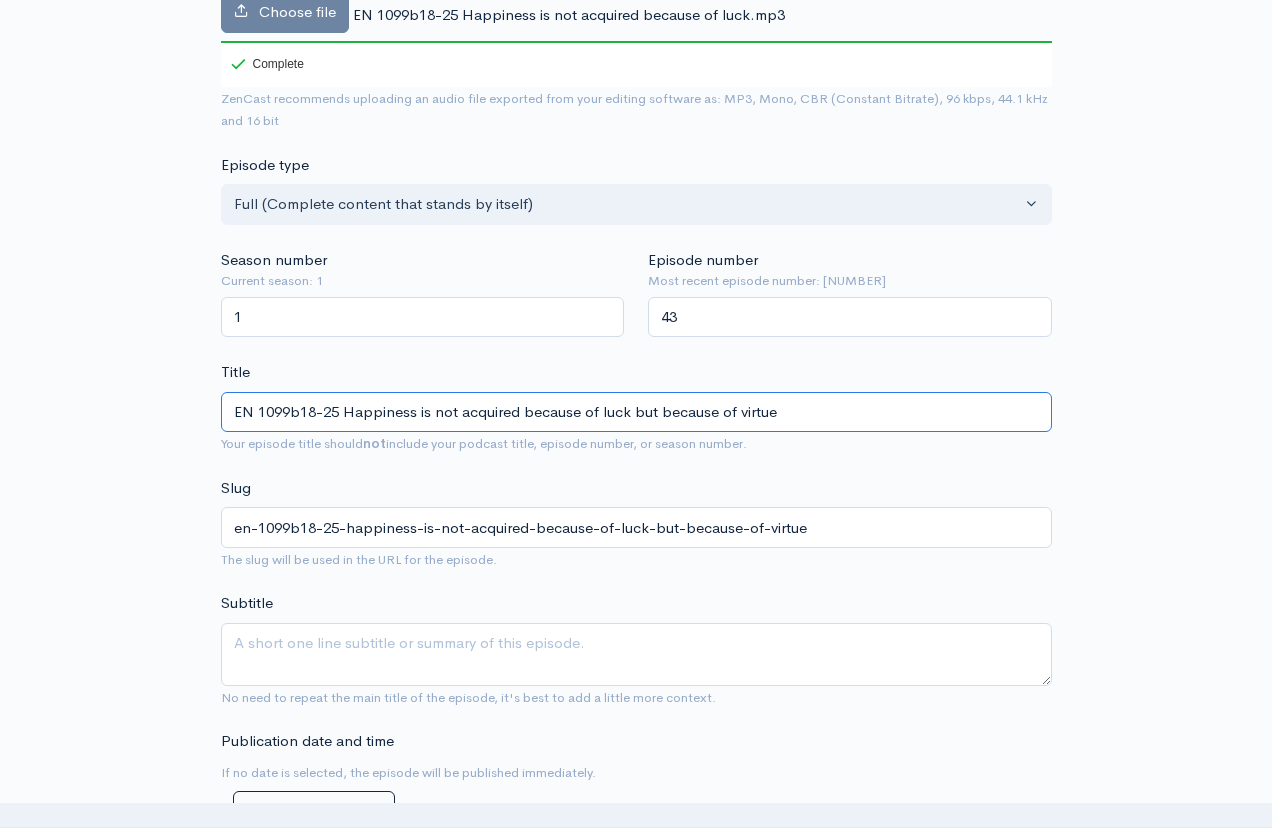 scroll, scrollTop: 348, scrollLeft: 0, axis: vertical 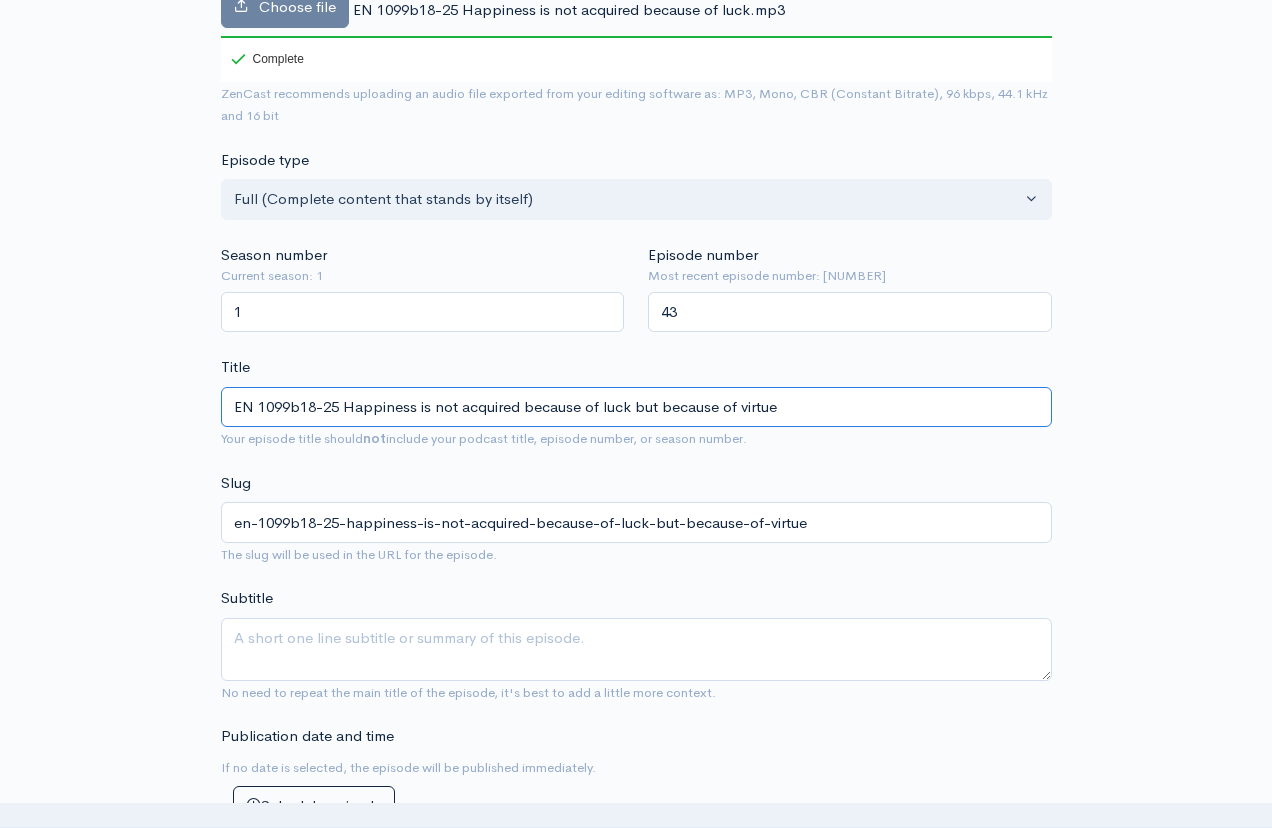 type on "EN 1099b18-25 Happiness is not acquired because of luck but because of virtue" 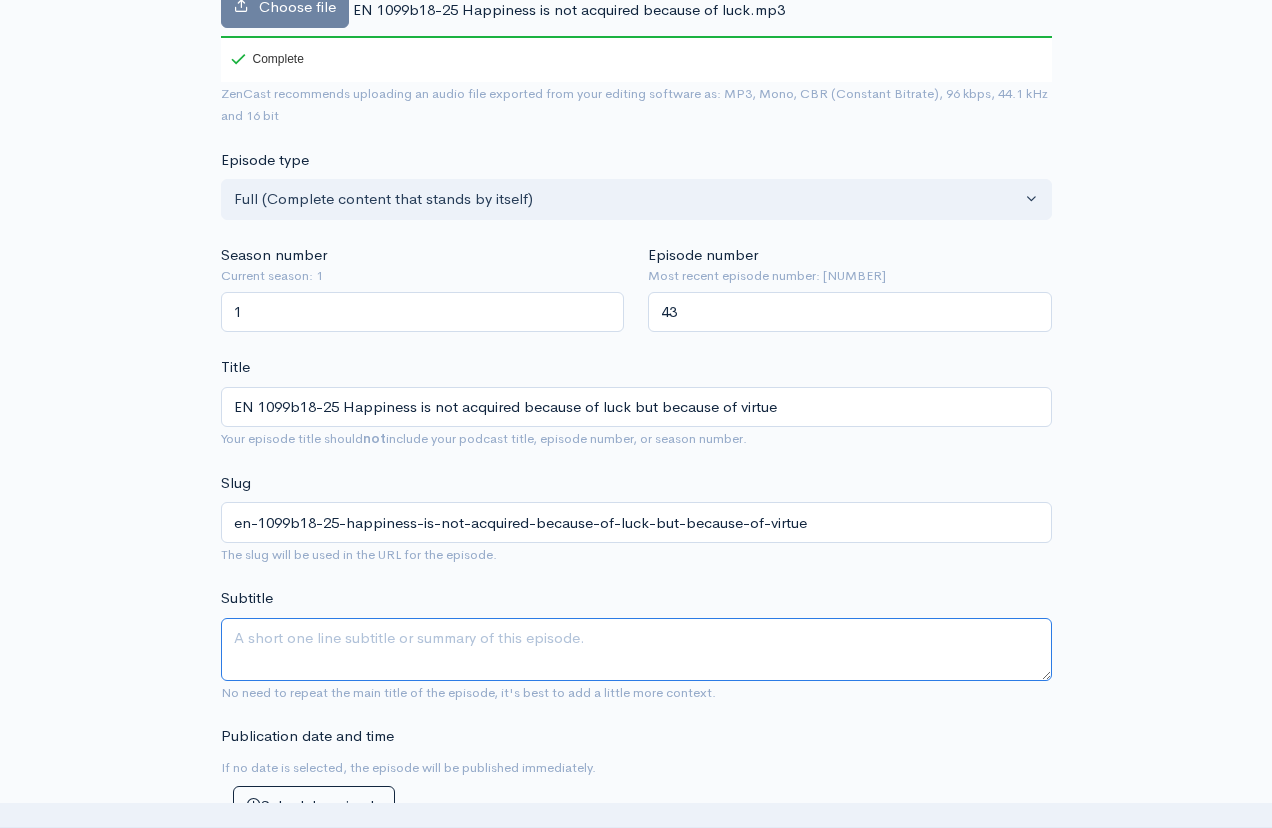 click on "Subtitle" at bounding box center [636, 649] 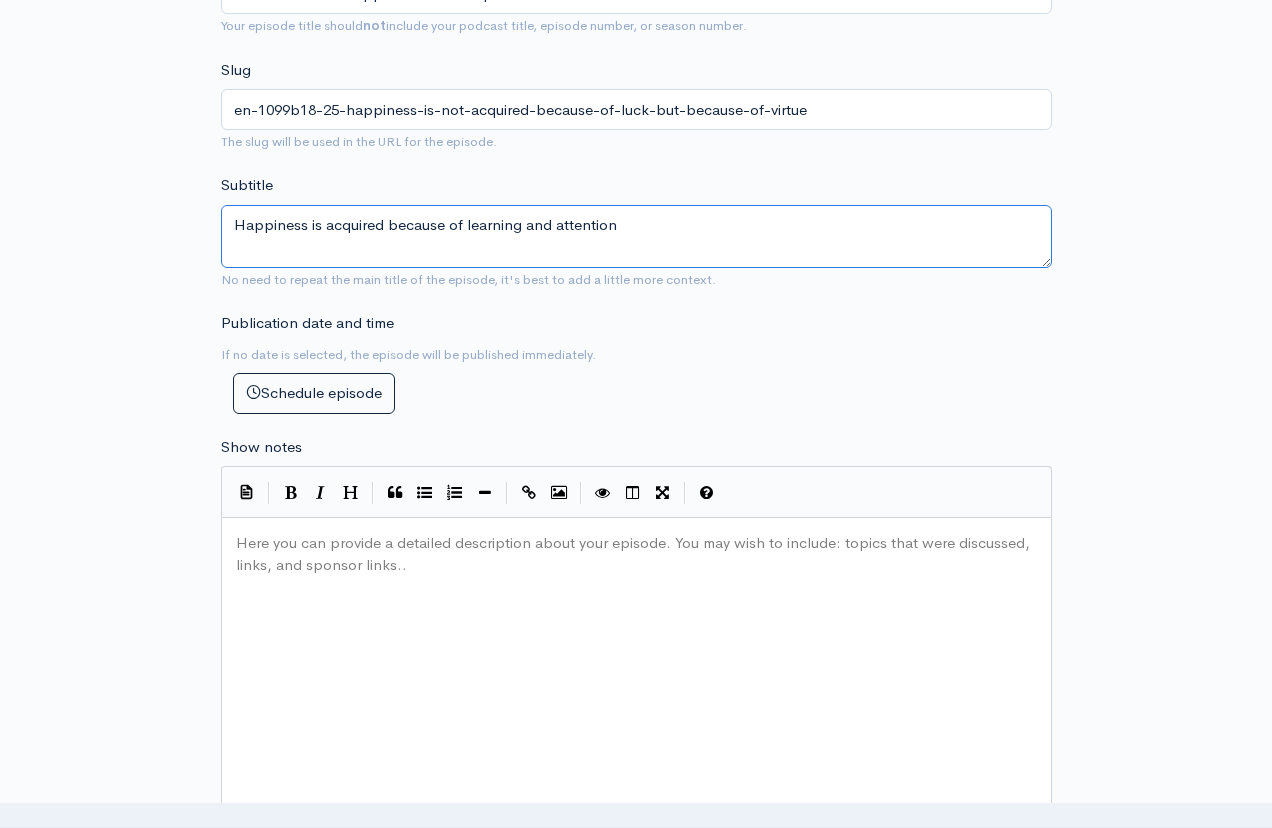 scroll, scrollTop: 765, scrollLeft: 0, axis: vertical 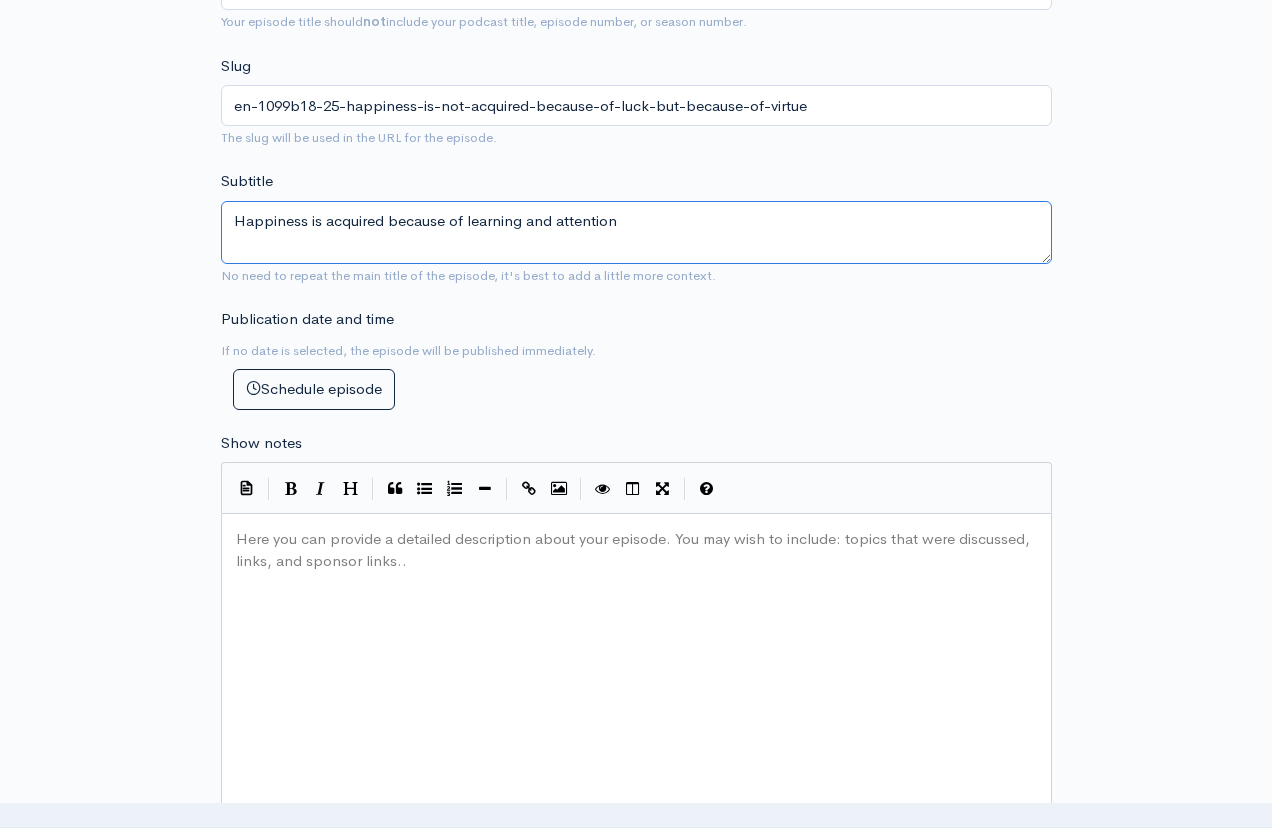 type on "Happiness is acquired because of learning and attention" 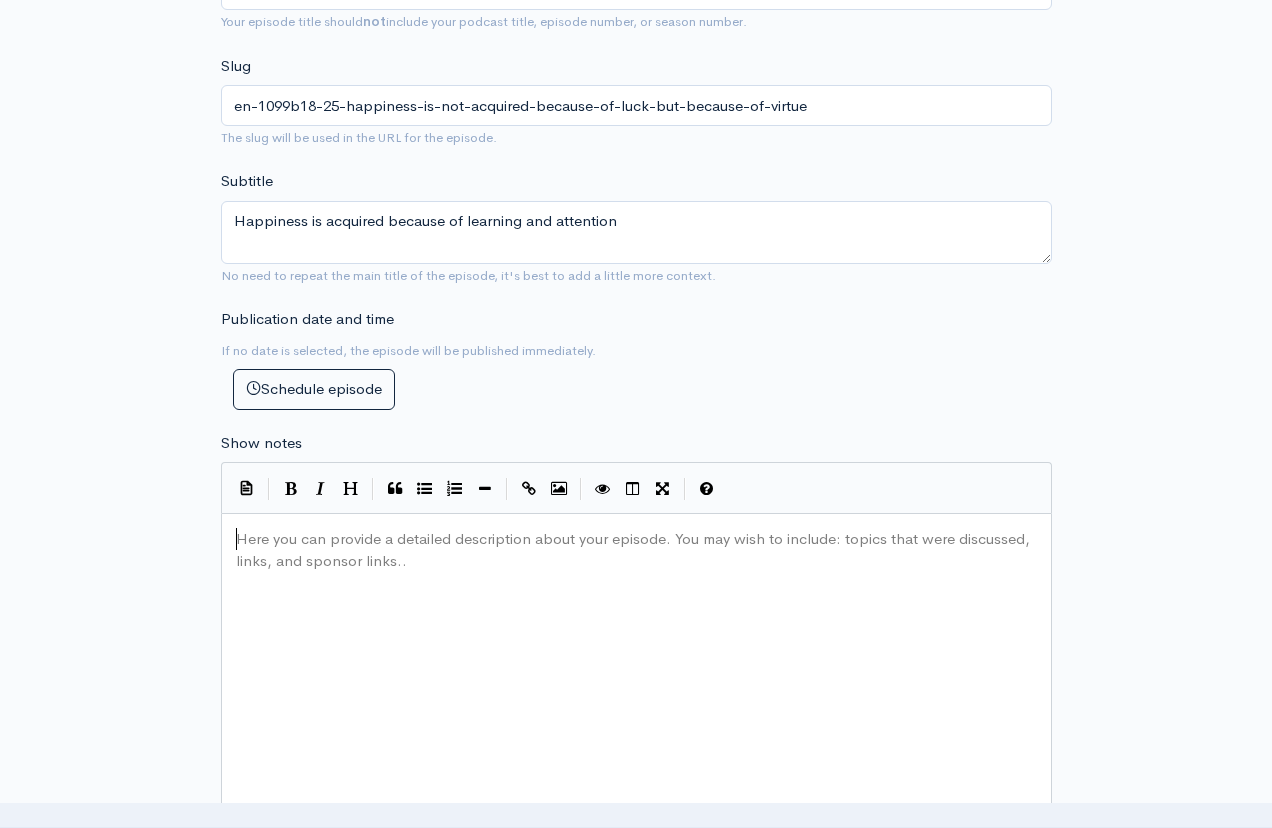 click on "Here you can provide a detailed description about your episode. You may wish to include: topics that were discussed, links, and sponsor links.. xxxxxxxxxx   ​" at bounding box center [661, 699] 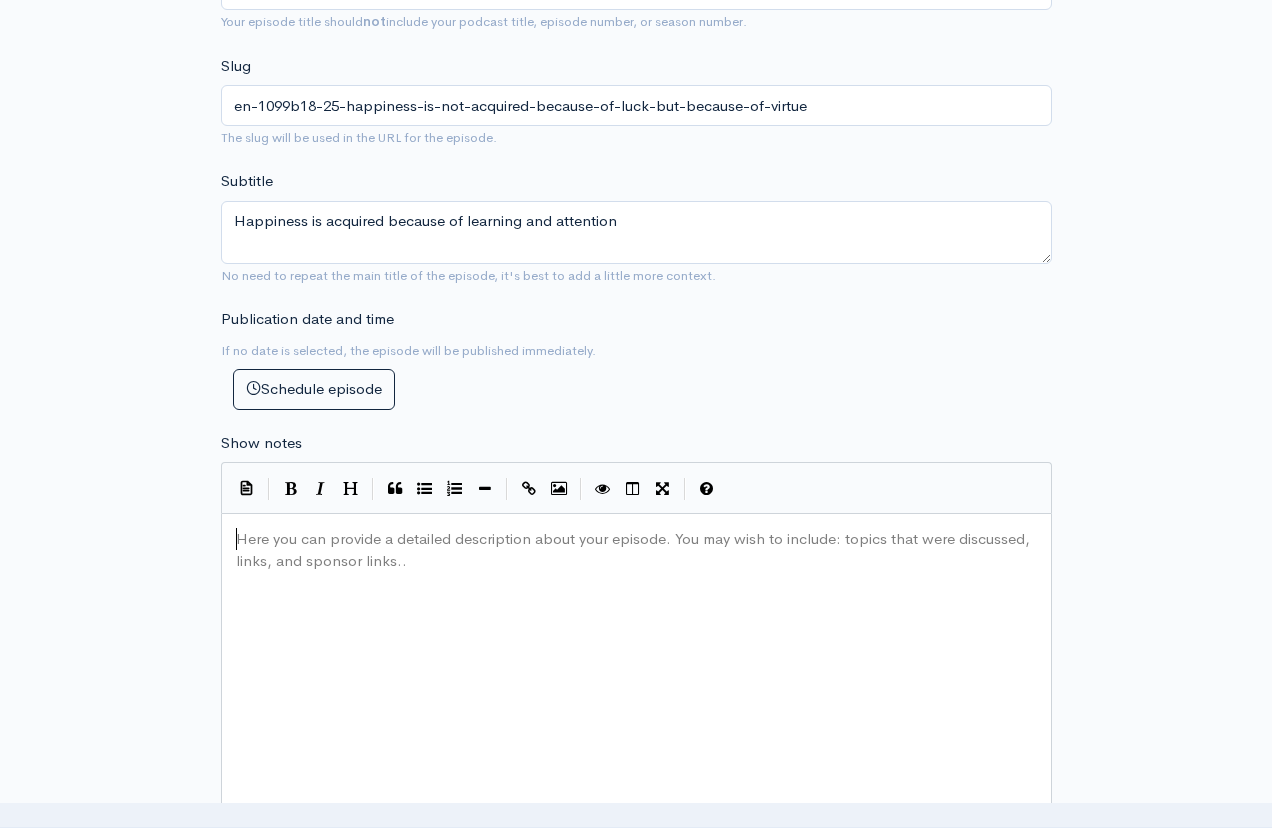 scroll, scrollTop: 10, scrollLeft: 1, axis: both 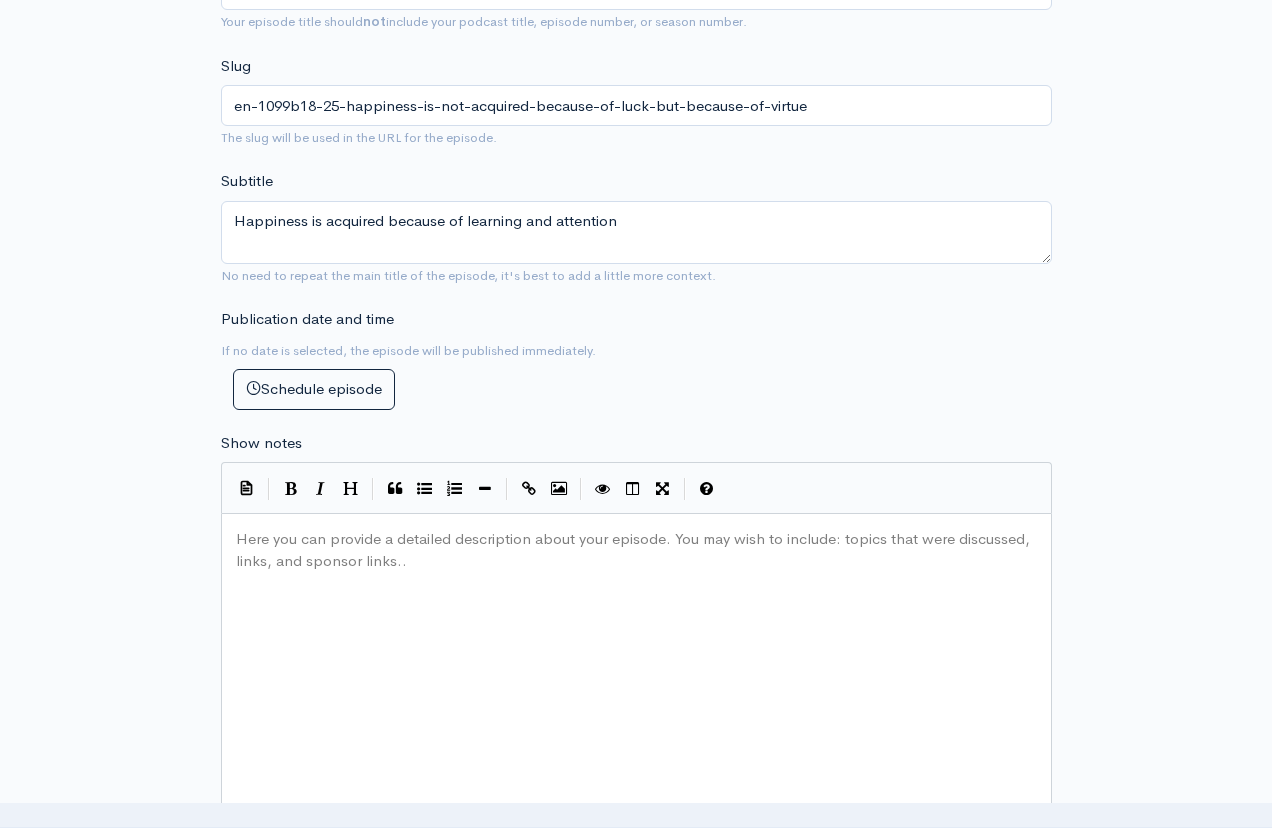 paste on ">" 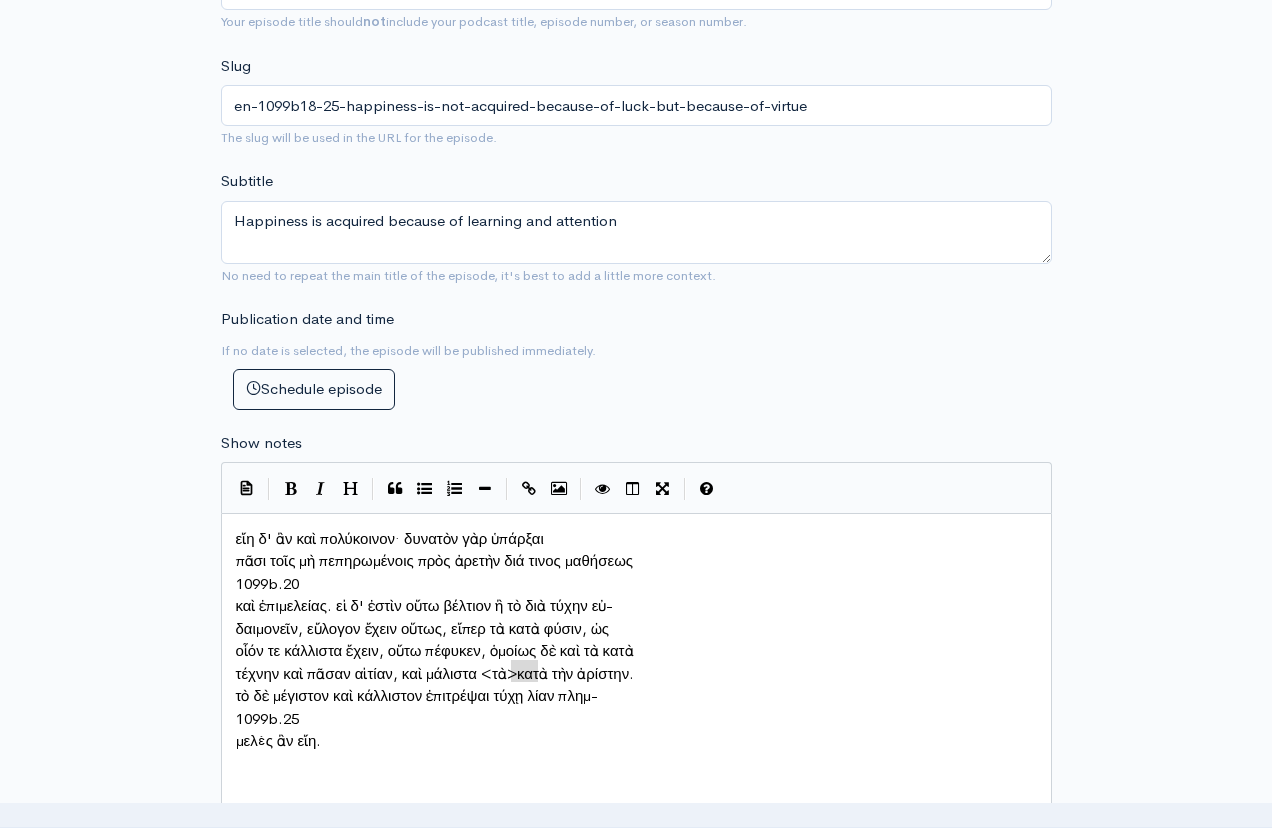 type on "<τὰ>" 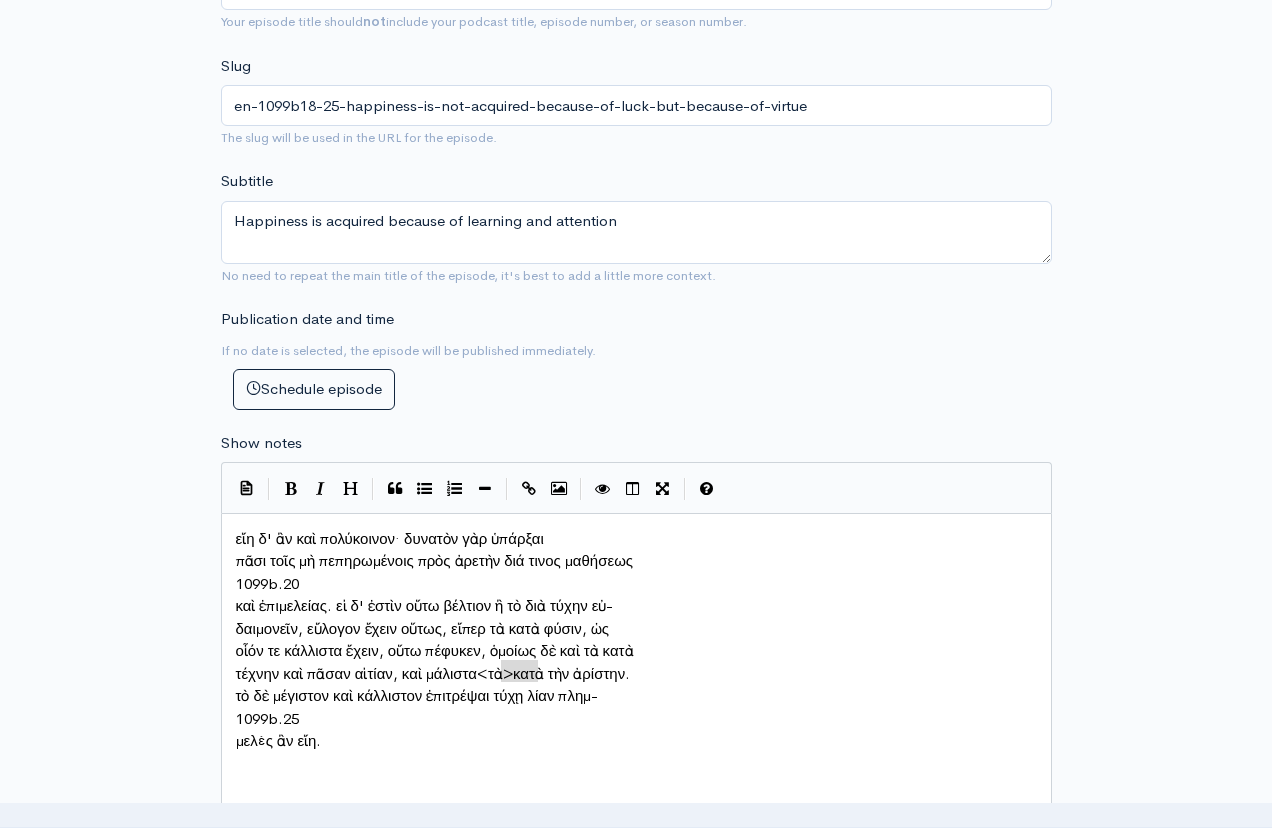 drag, startPoint x: 535, startPoint y: 659, endPoint x: 504, endPoint y: 664, distance: 31.400637 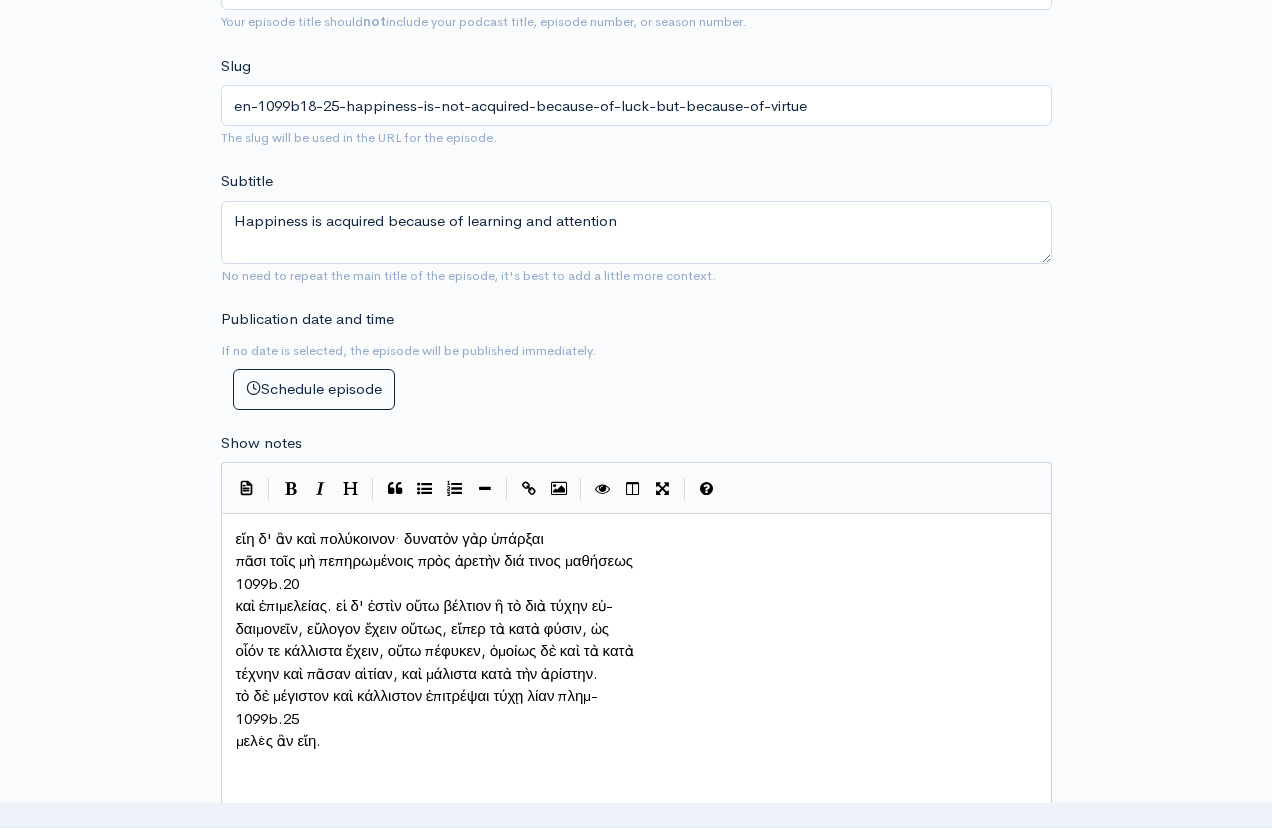 click on "πᾶσι τοῖς μὴ πεπηρωμένοις πρὸς ἀρετὴν διά τινος μαθήσεως" at bounding box center [636, 561] 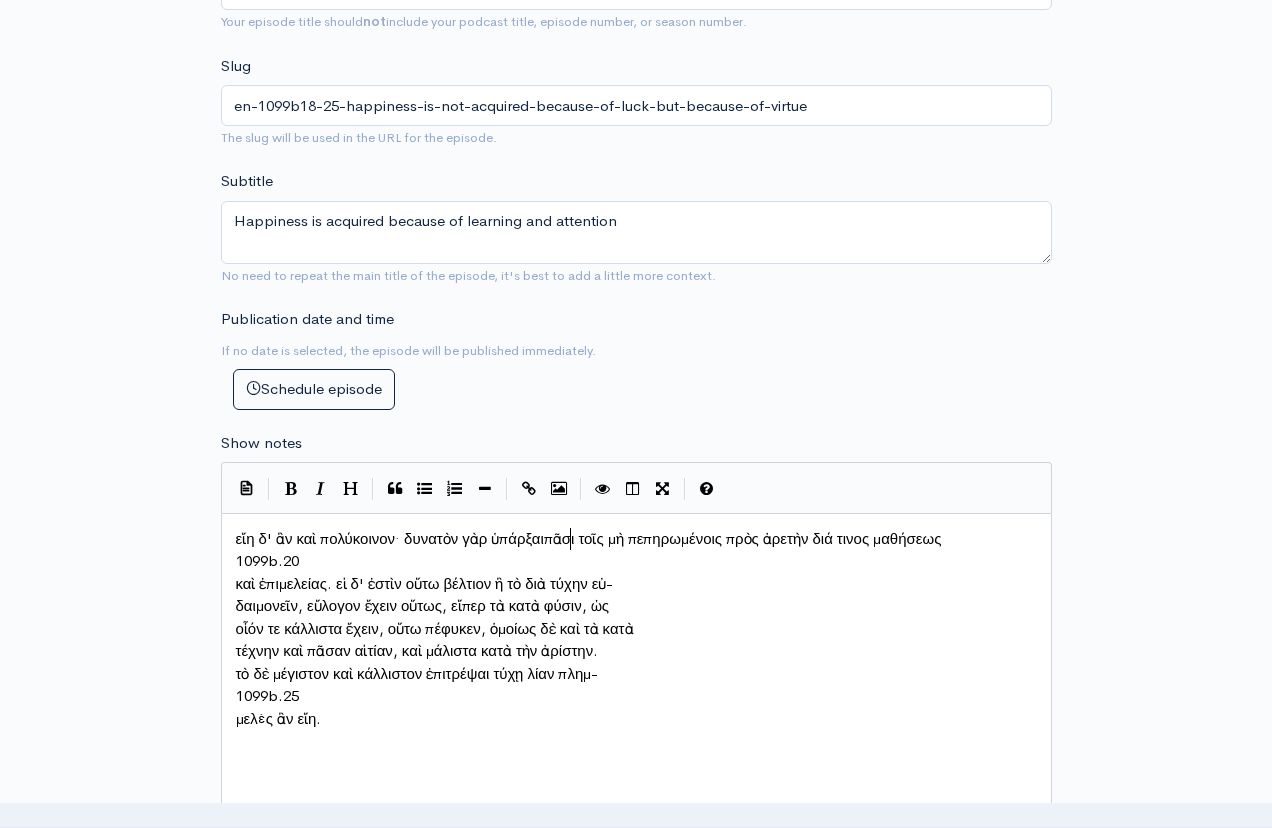 scroll, scrollTop: 10, scrollLeft: 4, axis: both 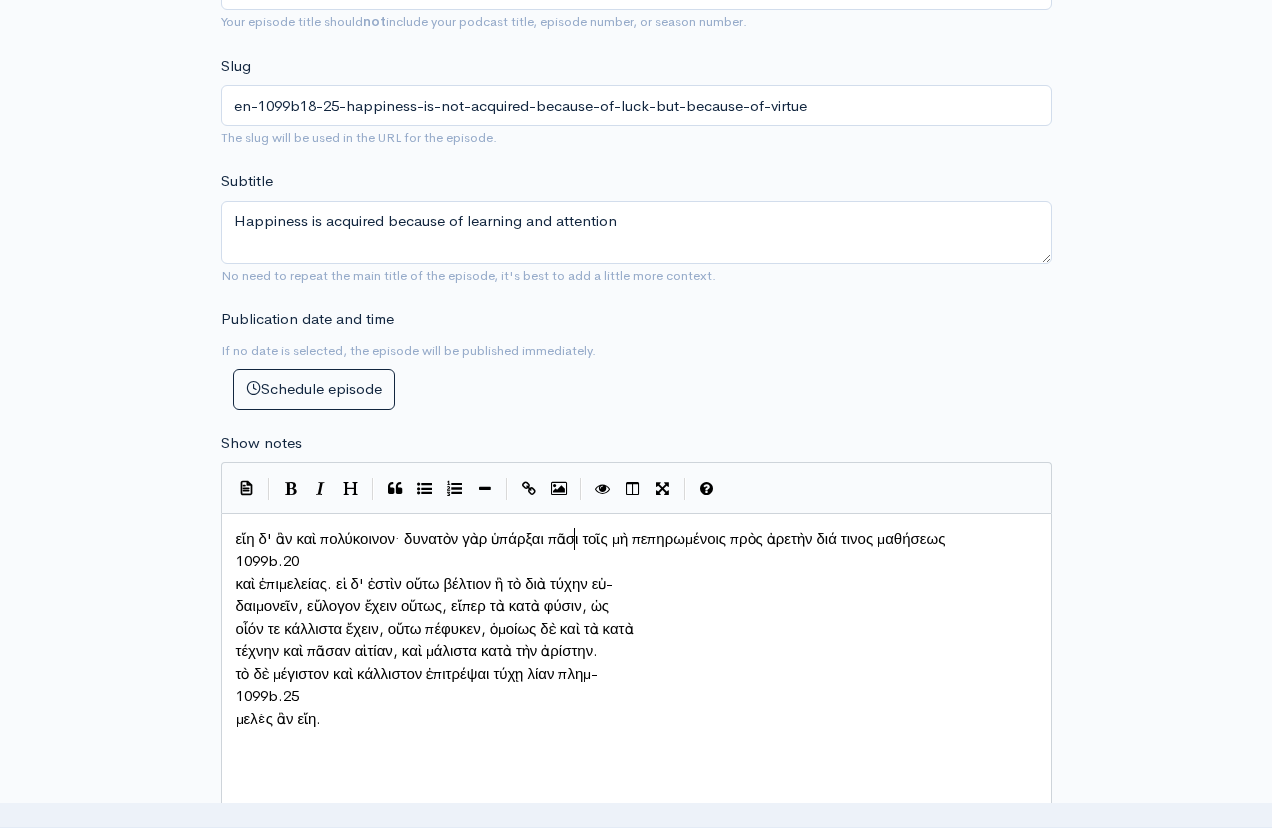 type on "1099b.20" 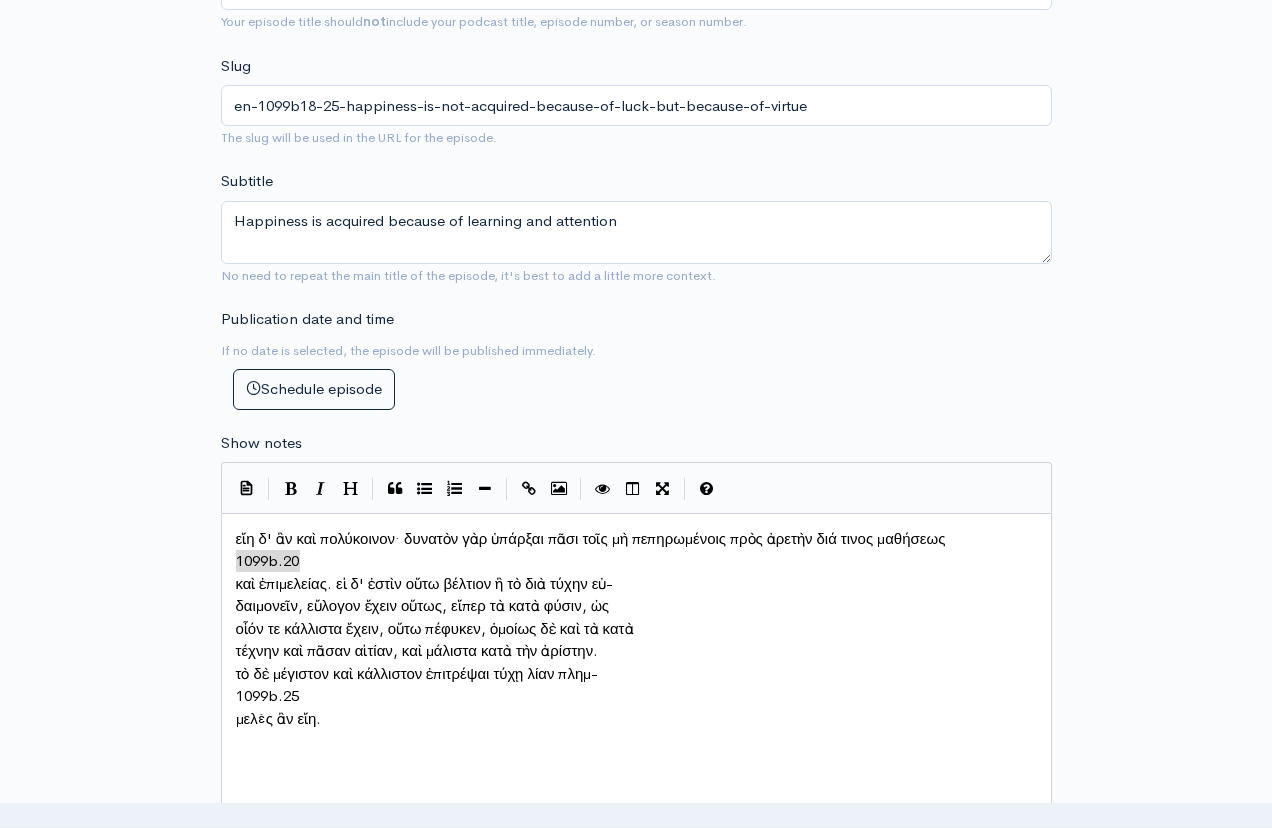 drag, startPoint x: 316, startPoint y: 554, endPoint x: 212, endPoint y: 550, distance: 104.0769 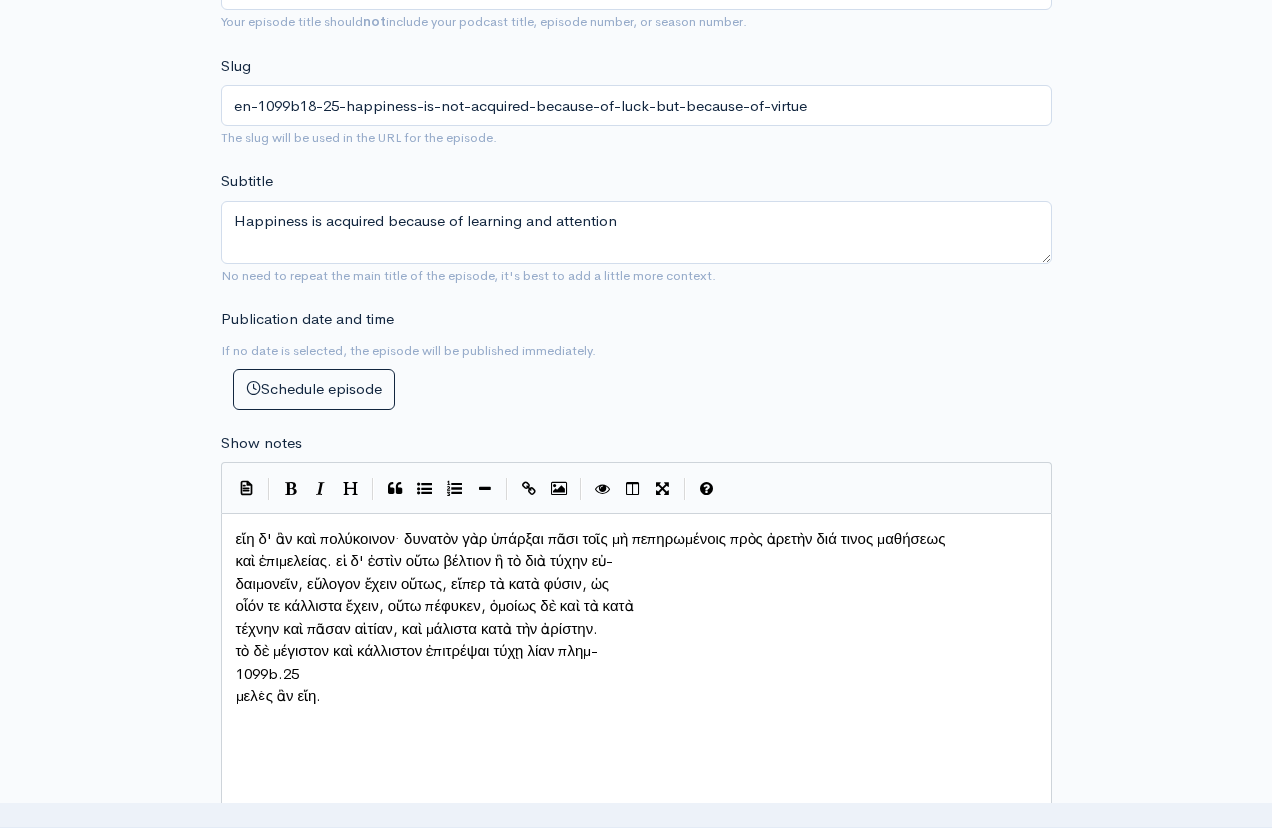 click on "καὶ ἐπιμελείας. εἰ δ' ἐστὶν οὕτω βέλτιον ἢ τὸ διὰ τύχην εὐ-" at bounding box center [425, 560] 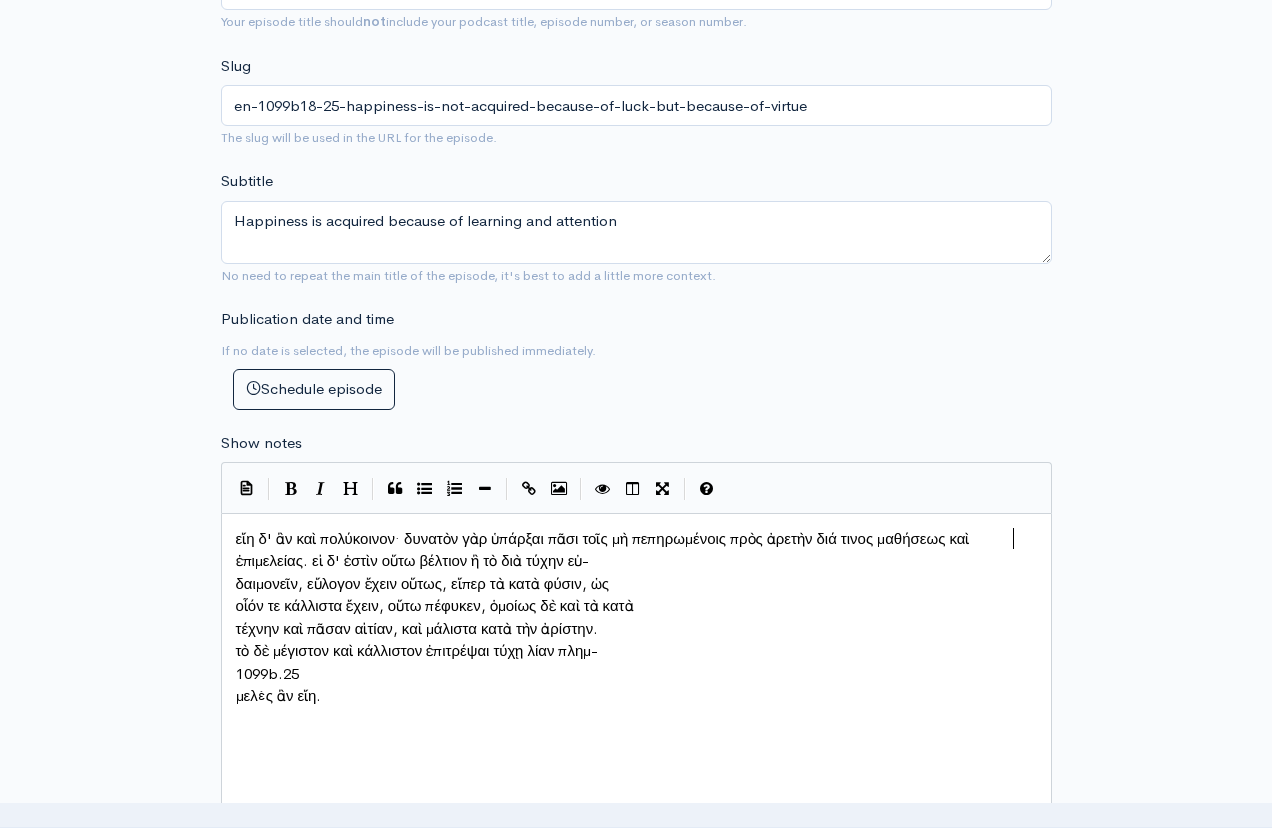 scroll, scrollTop: 10, scrollLeft: 3, axis: both 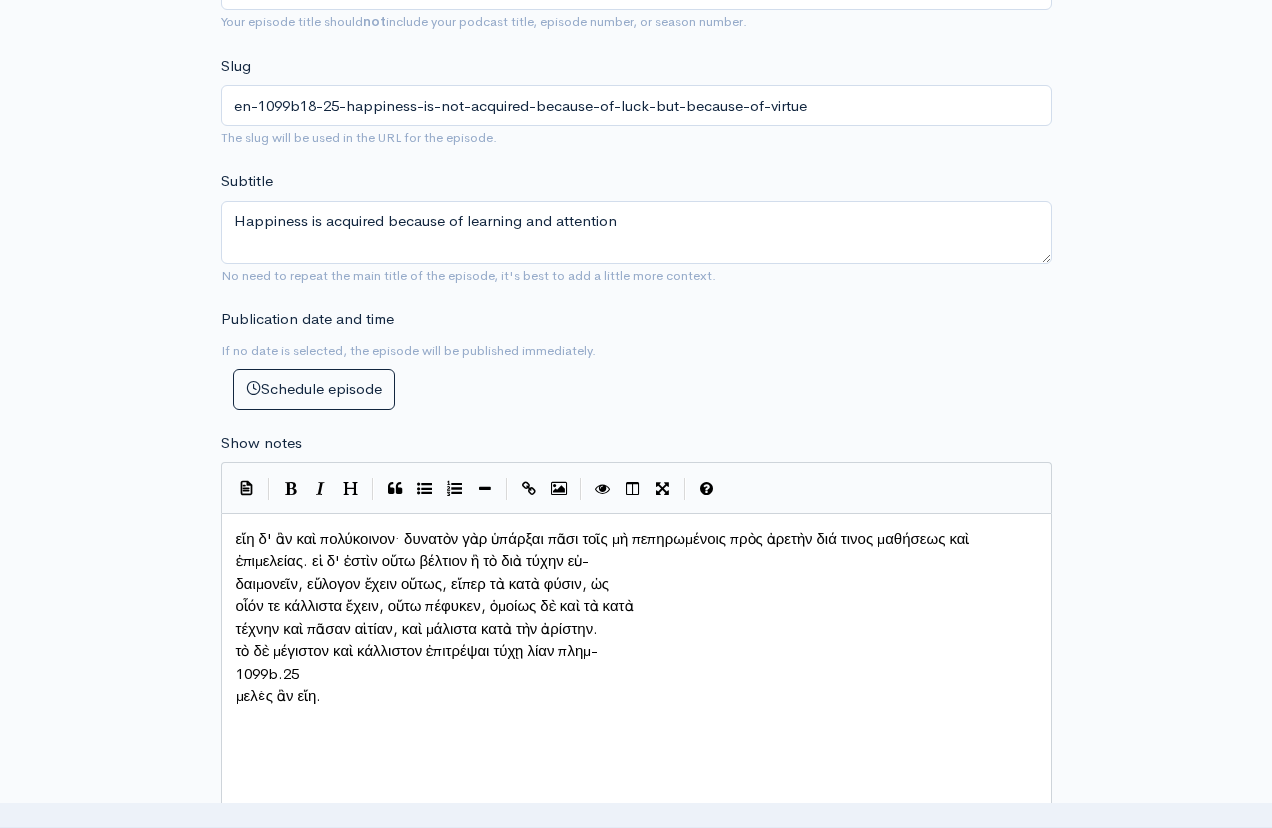 click on "δαιμονεῖν, εὔλογον ἔχειν οὕτως, εἴπερ τὰ κατὰ φύσιν, ὡς" at bounding box center (423, 583) 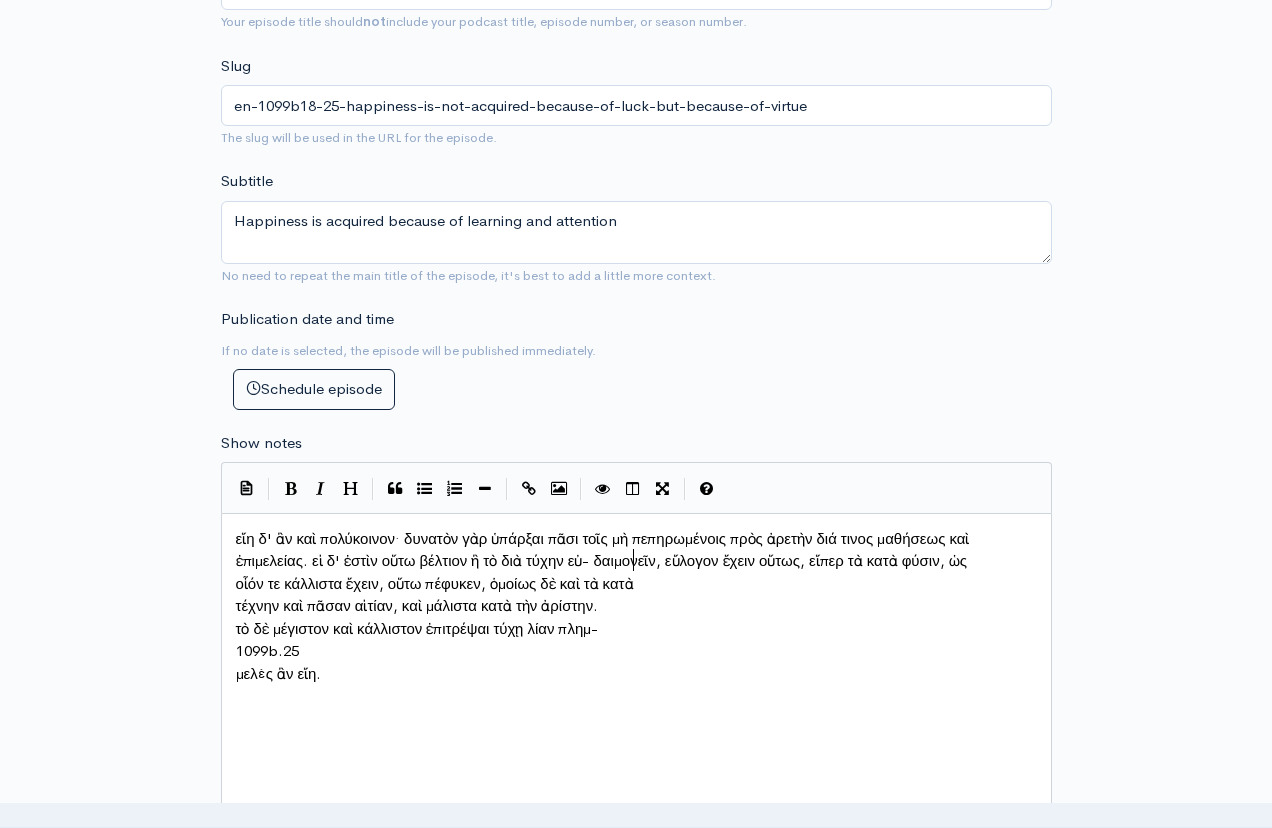 scroll, scrollTop: 10, scrollLeft: 4, axis: both 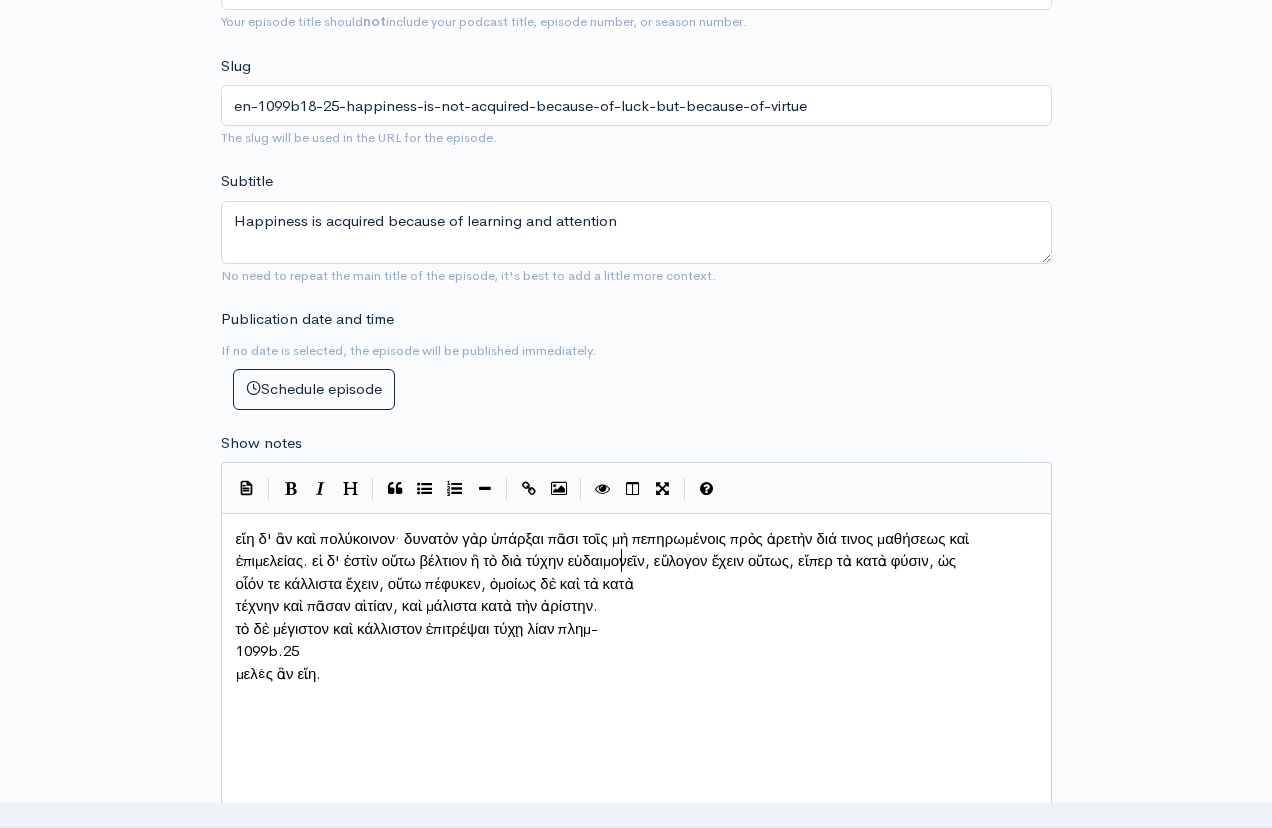click on "τέχνην καὶ πᾶσαν αἰτίαν, καὶ μάλιστα κατὰ τὴν ἀρίστην." at bounding box center (636, 606) 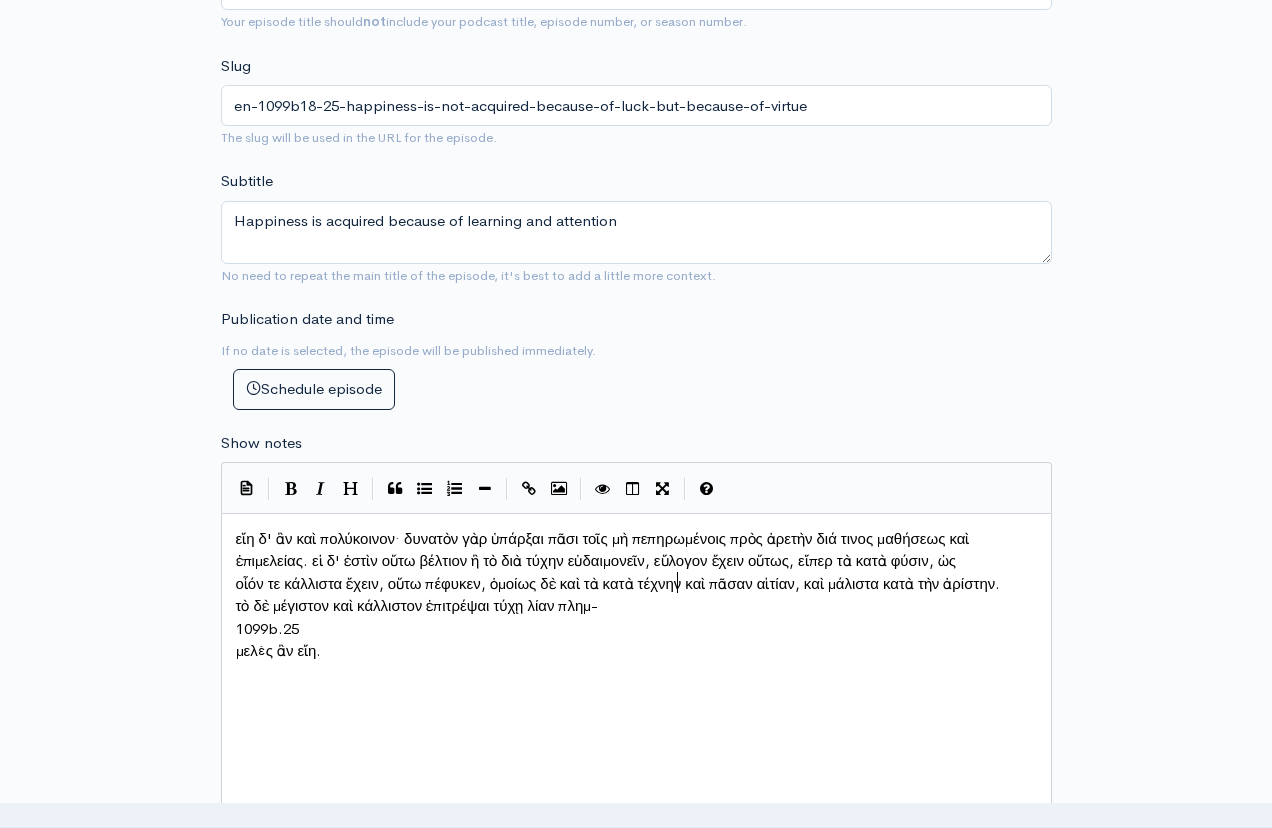 scroll, scrollTop: 10, scrollLeft: 3, axis: both 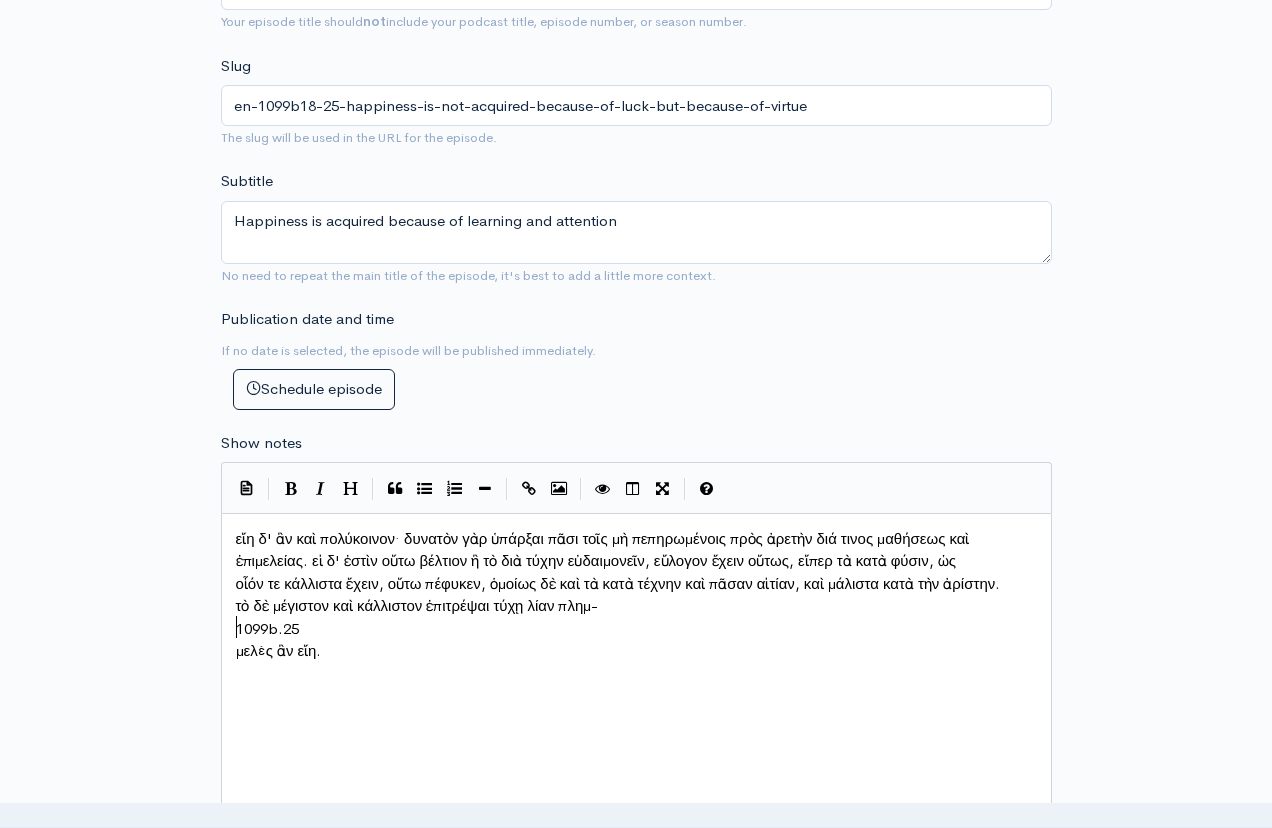 click on "τὸ δὲ μέγιστον καὶ κάλλιστον ἐπιτρέψαι τύχῃ λίαν πλημ-" at bounding box center (636, 606) 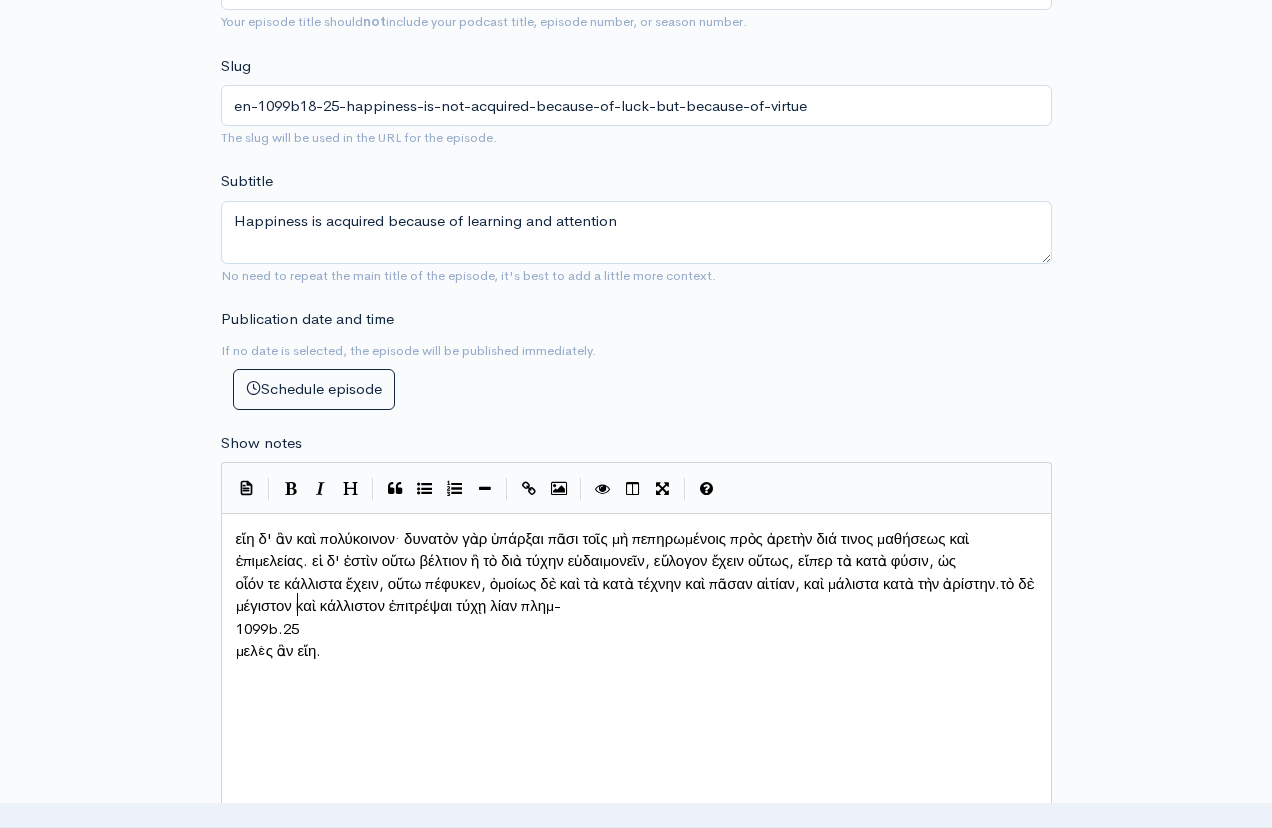 scroll, scrollTop: 10, scrollLeft: 4, axis: both 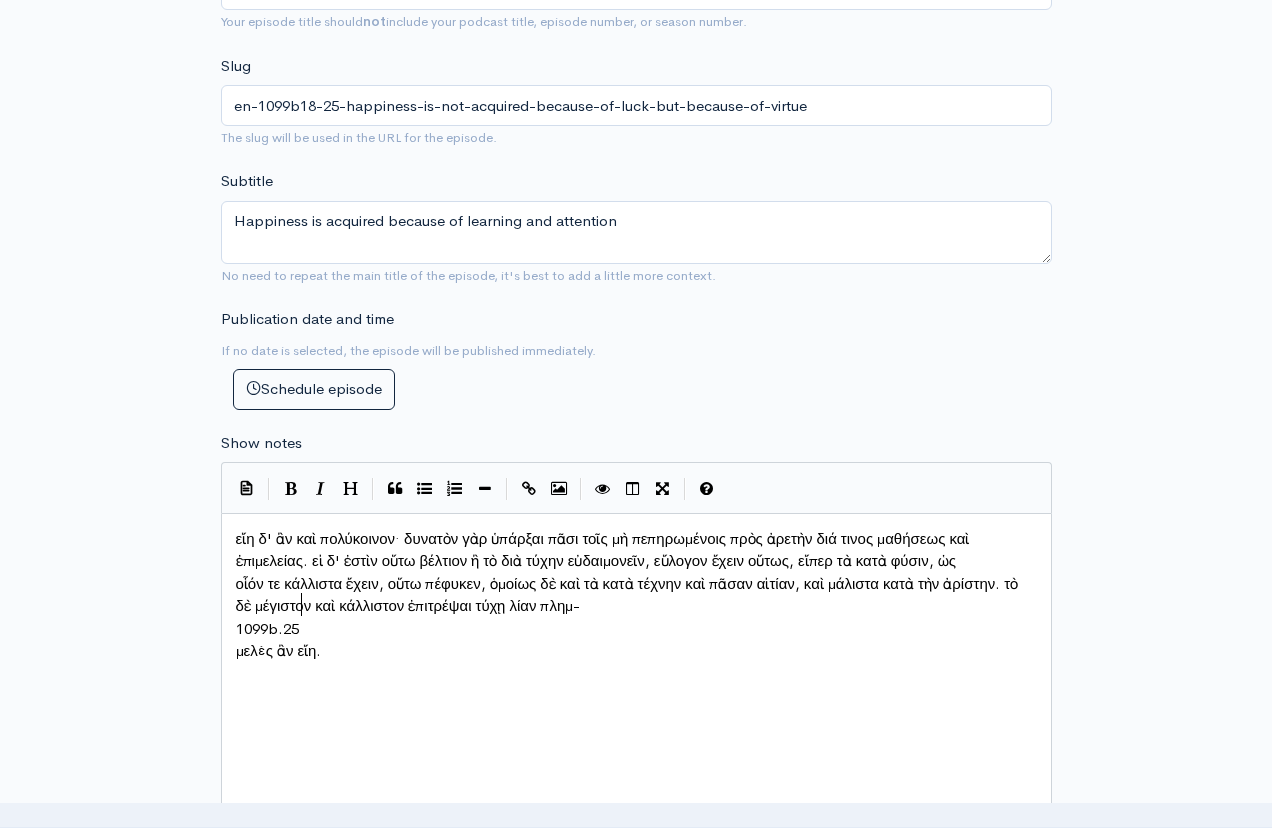 type on "1099b.25" 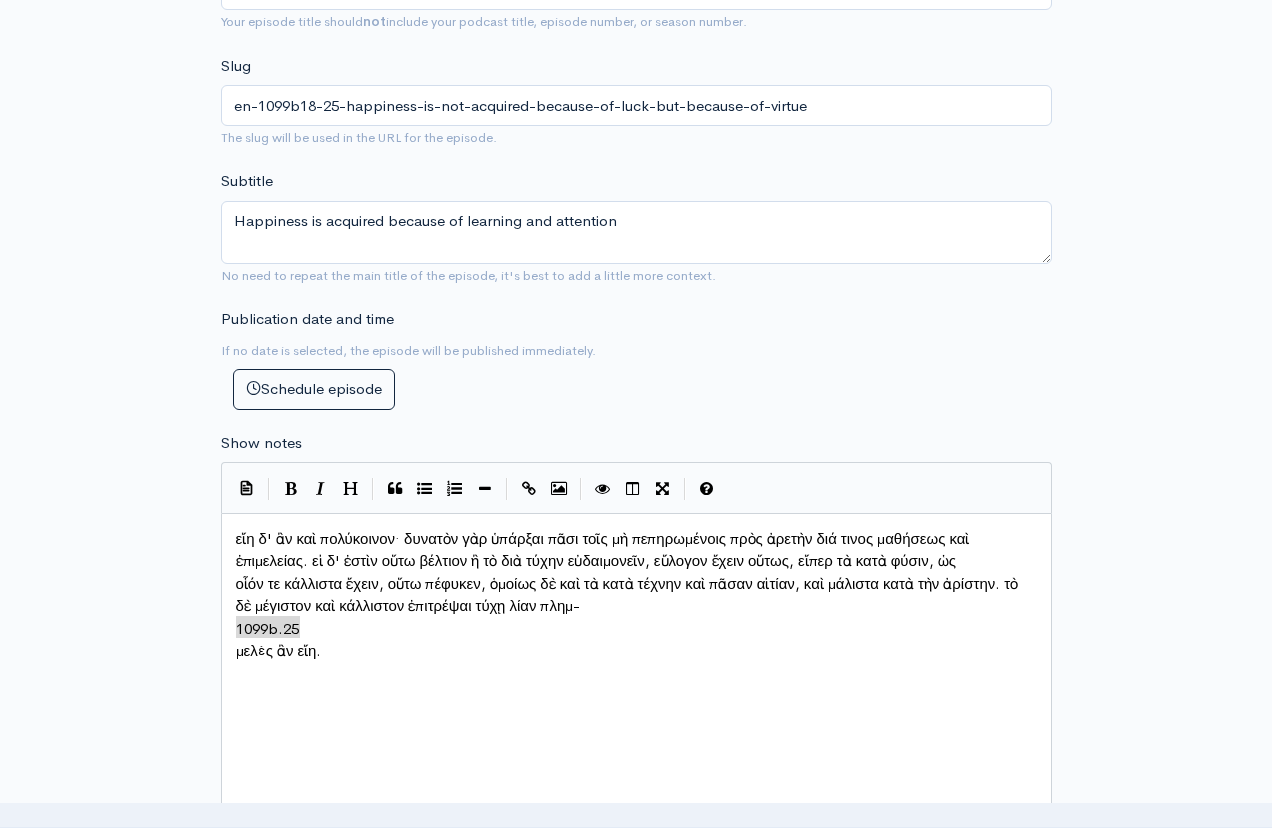 drag, startPoint x: 322, startPoint y: 617, endPoint x: 219, endPoint y: 620, distance: 103.04368 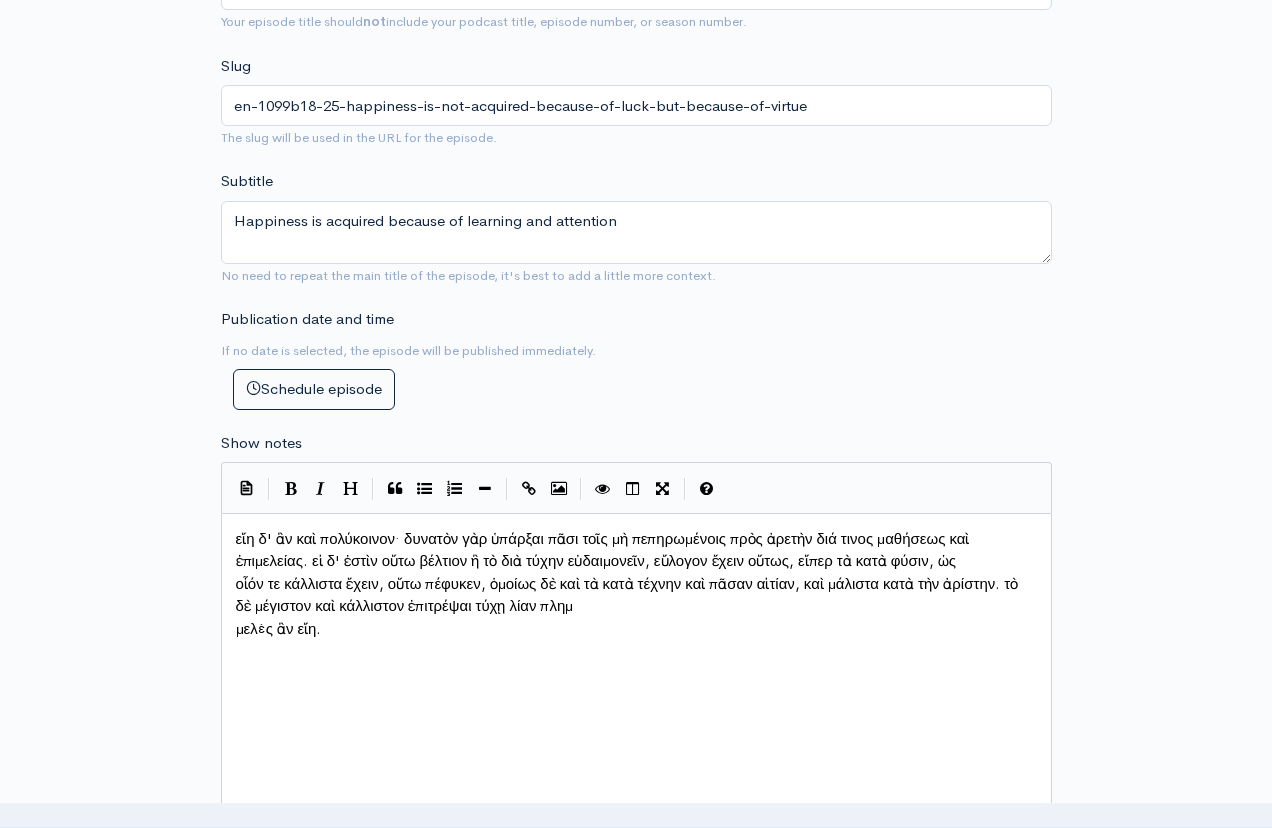 click on "μελὲς ἂν εἴη." at bounding box center [636, 629] 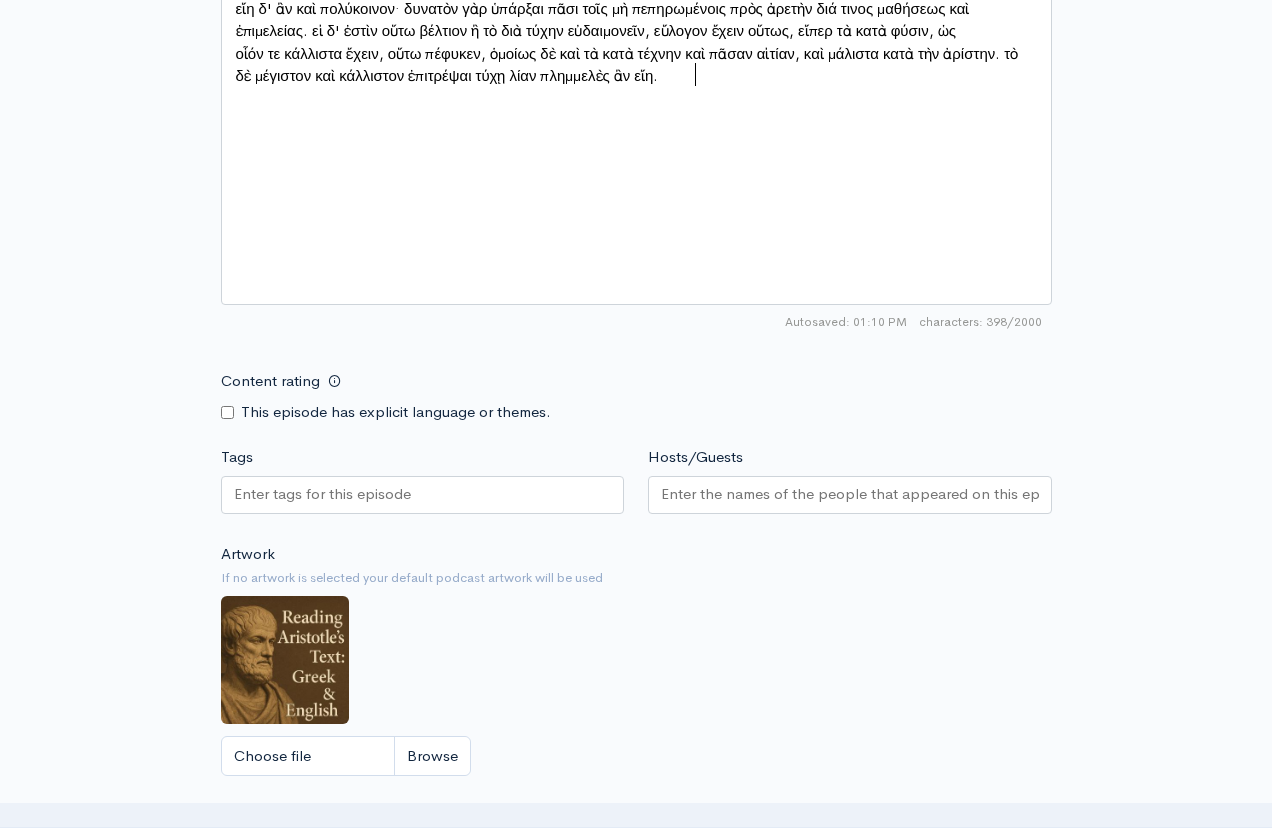 scroll, scrollTop: 1297, scrollLeft: 0, axis: vertical 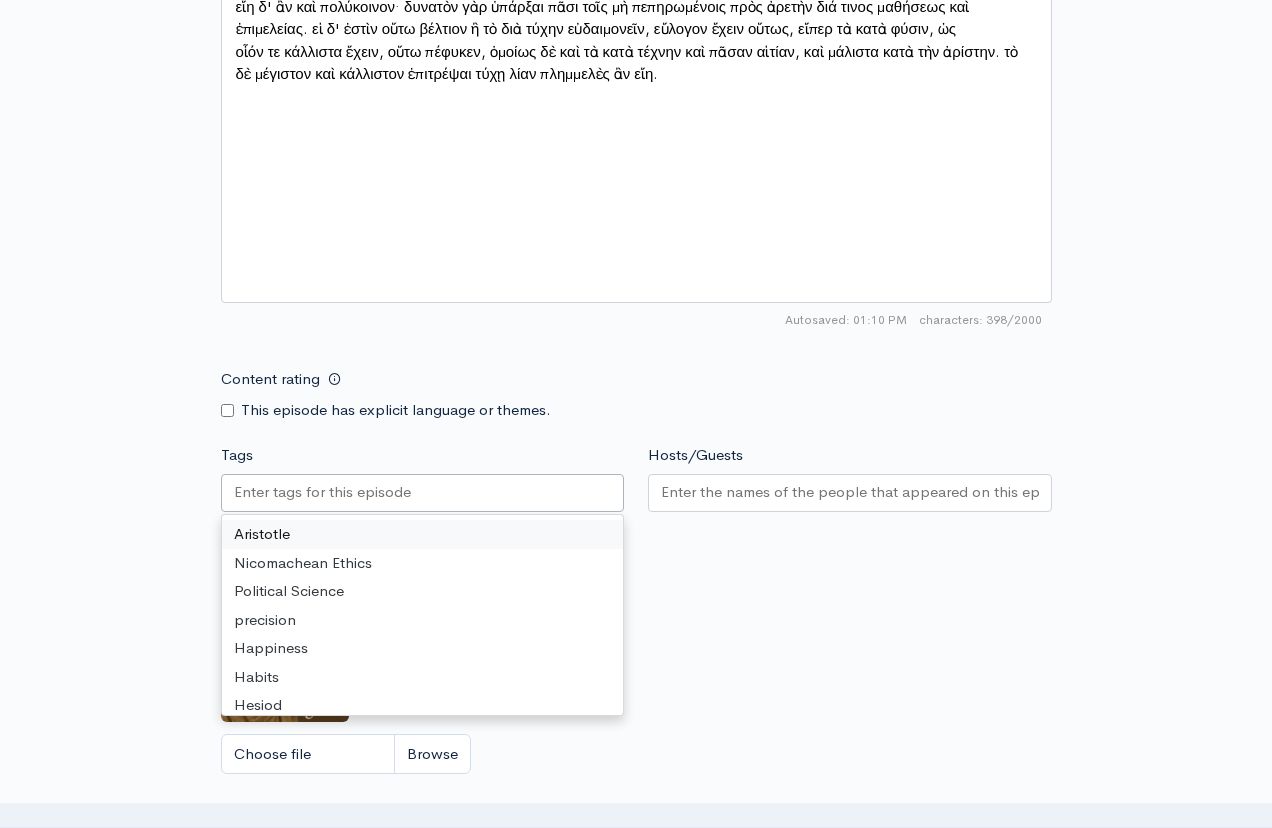 click on "Tags" at bounding box center [324, 492] 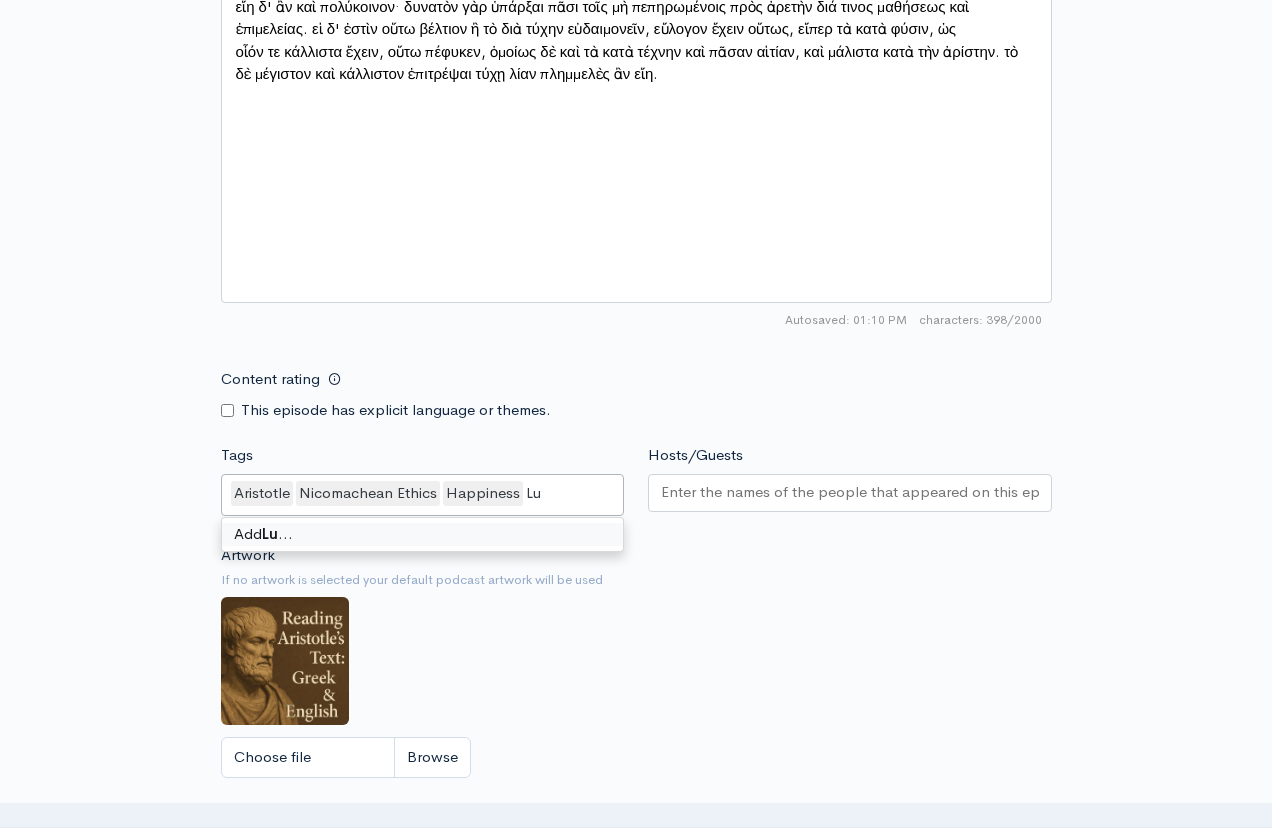 scroll, scrollTop: 0, scrollLeft: 0, axis: both 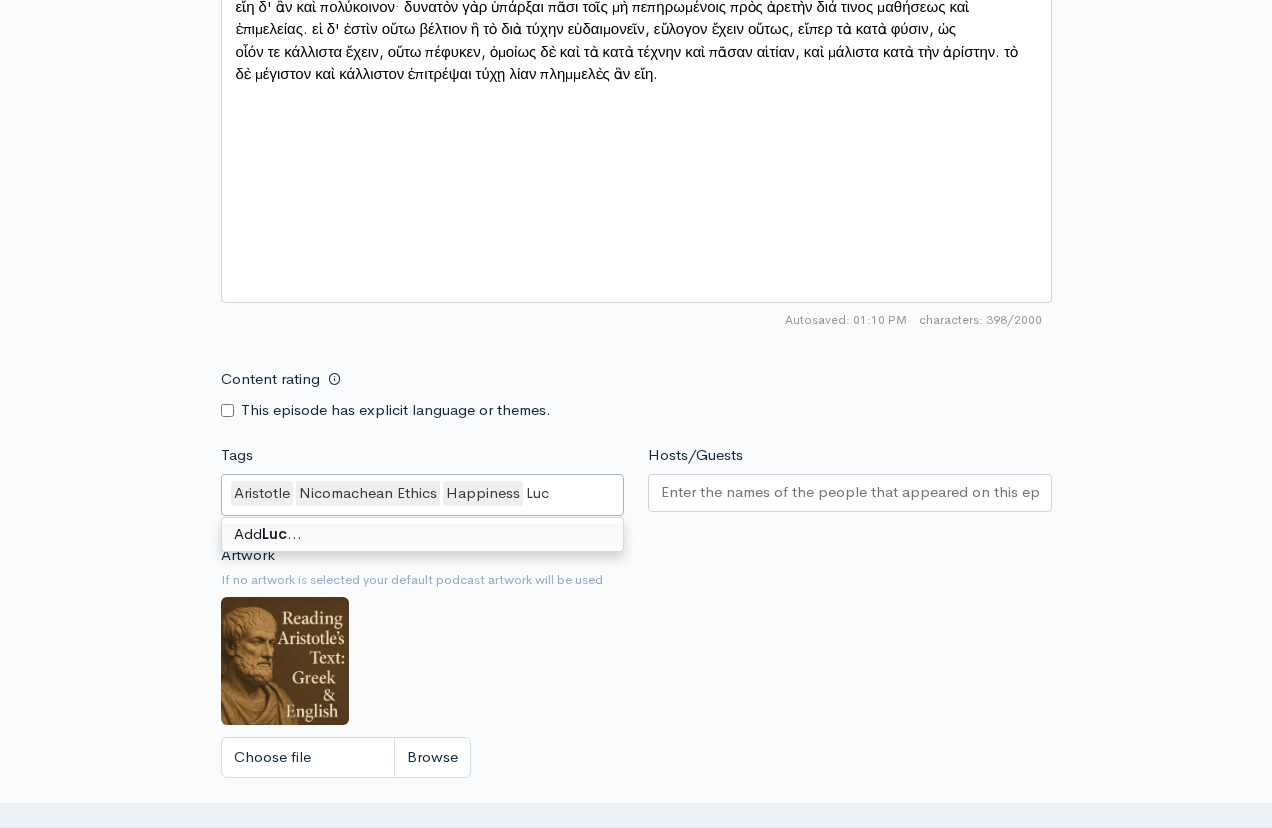 type on "Luck" 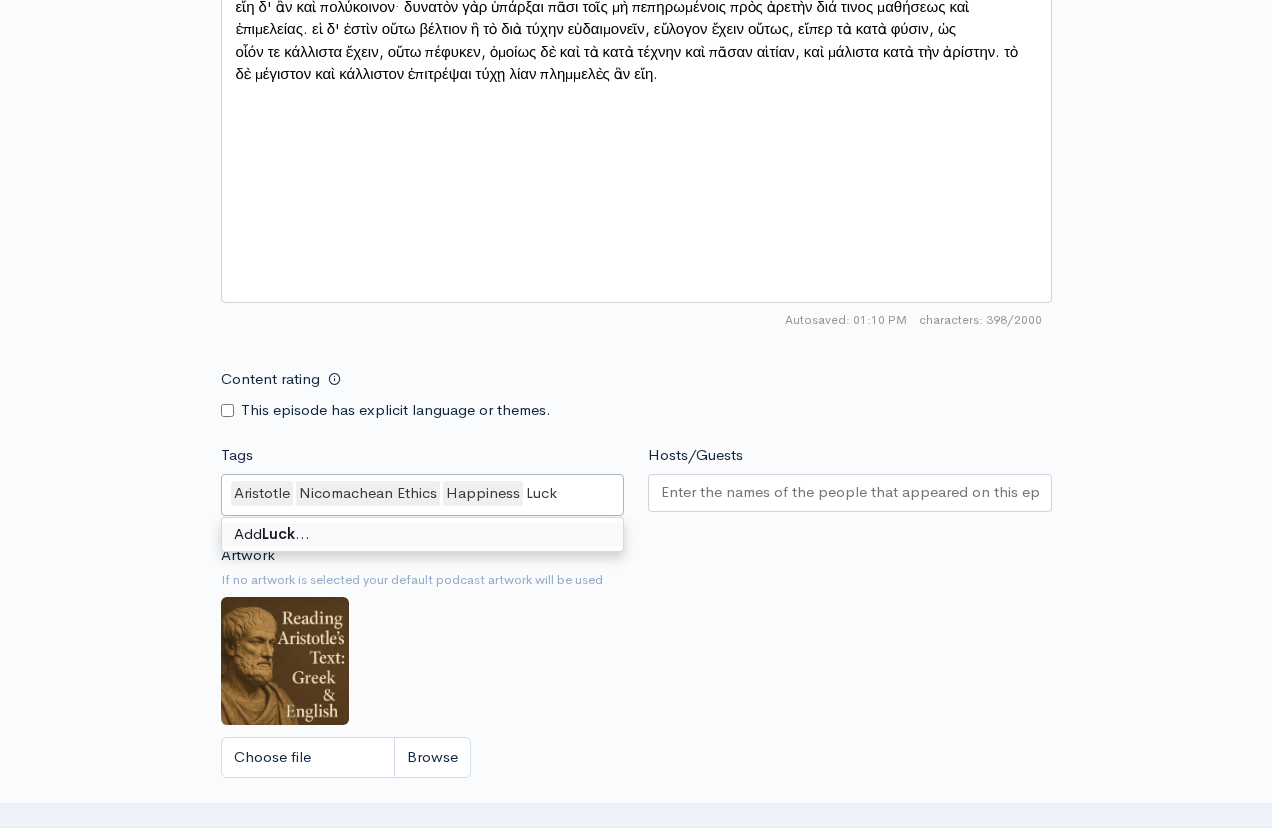 type 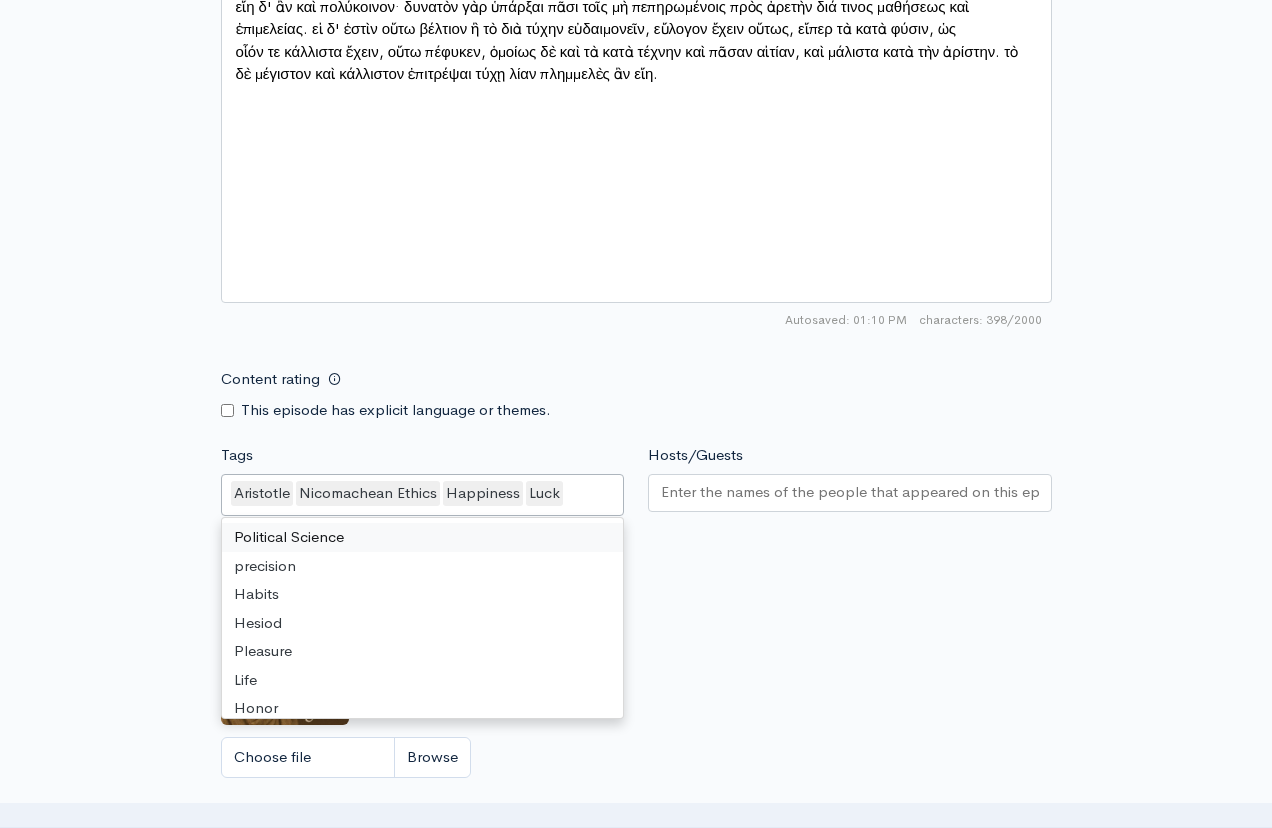 click on "Hosts/Guests" at bounding box center [850, 492] 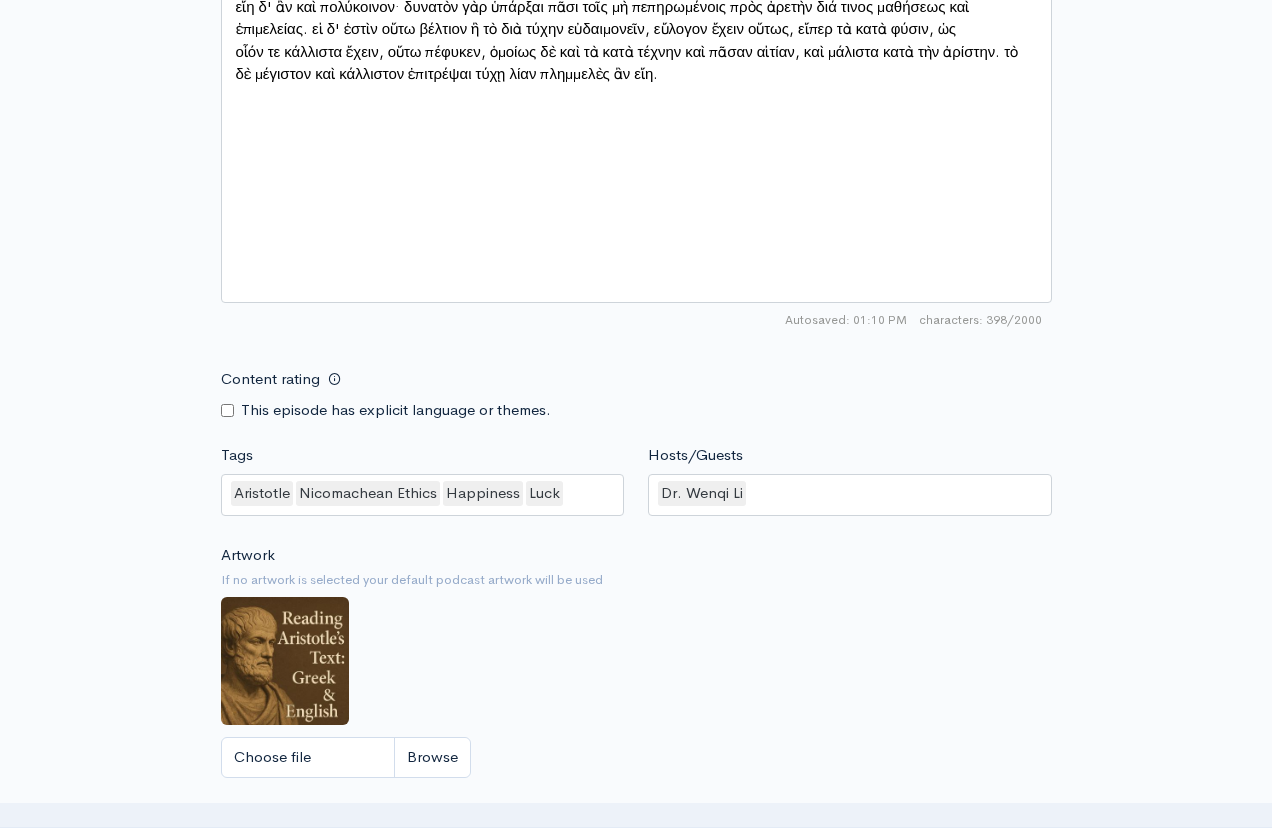 click on "Artwork
If no artwork is selected your default podcast artwork will be used
Choose file   0" at bounding box center [636, 667] 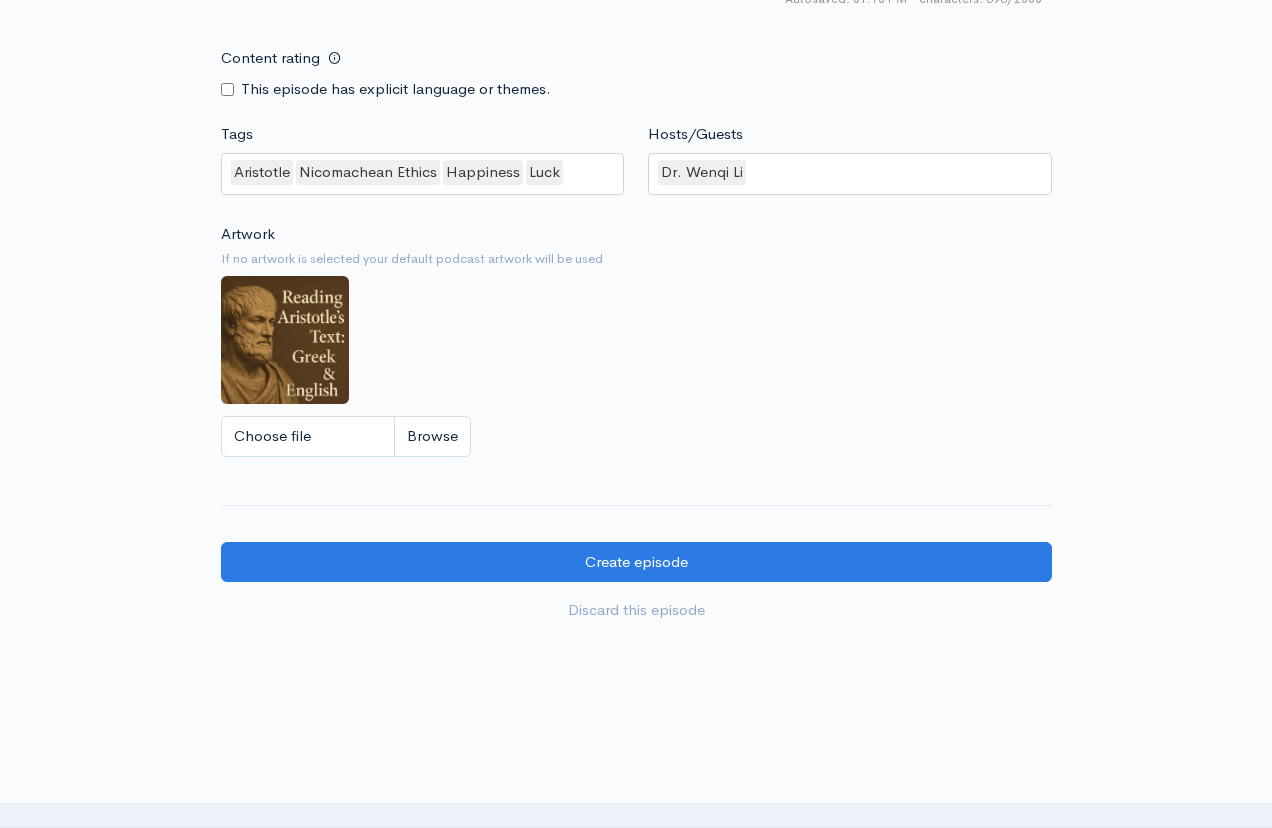 scroll, scrollTop: 1639, scrollLeft: 0, axis: vertical 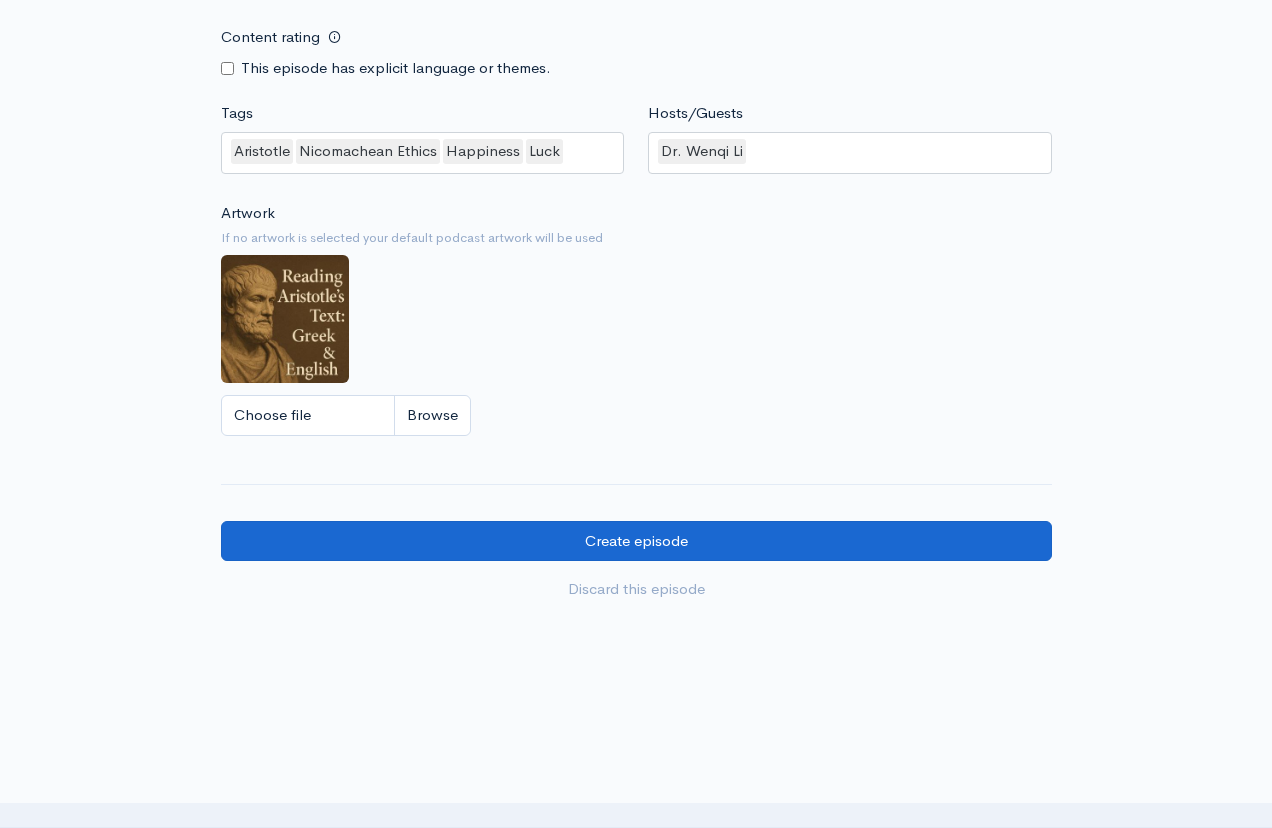click on "Create episode" at bounding box center [636, 541] 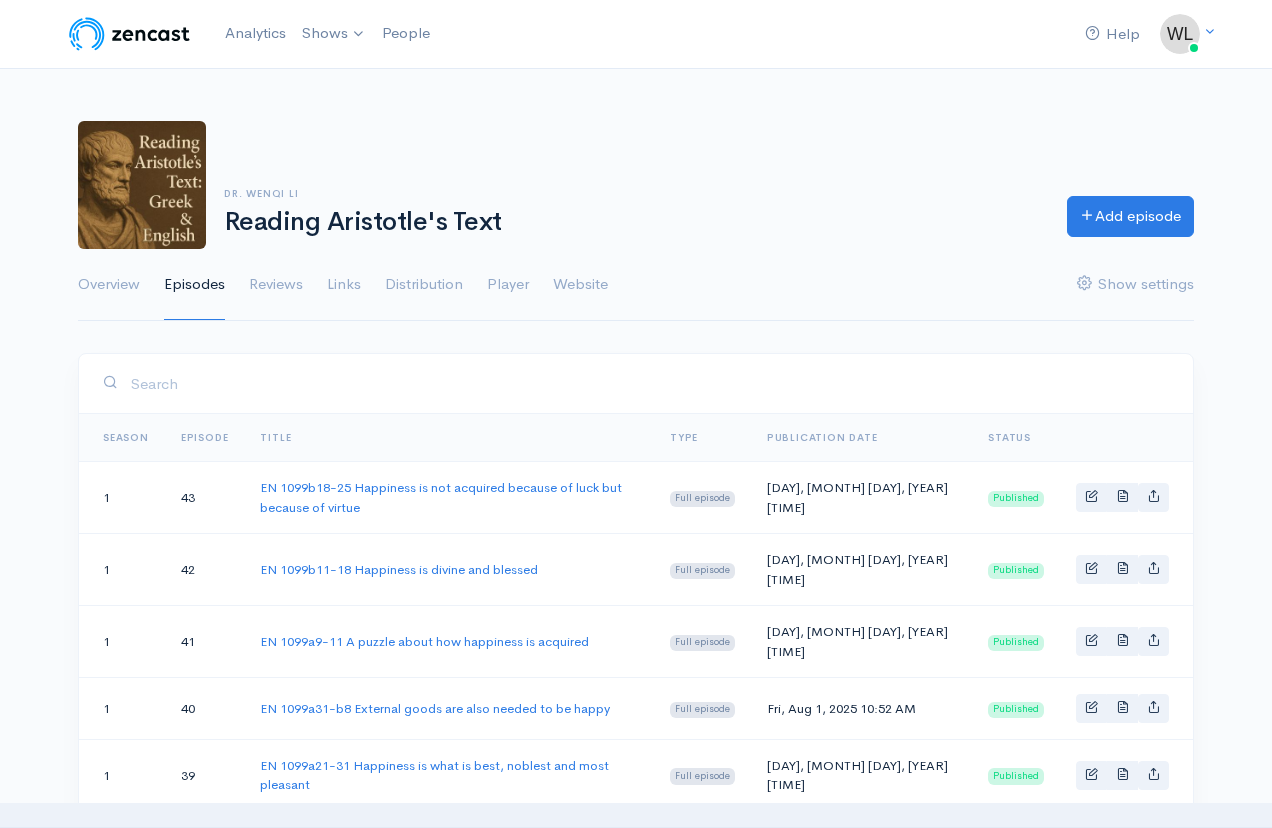 scroll, scrollTop: 0, scrollLeft: 0, axis: both 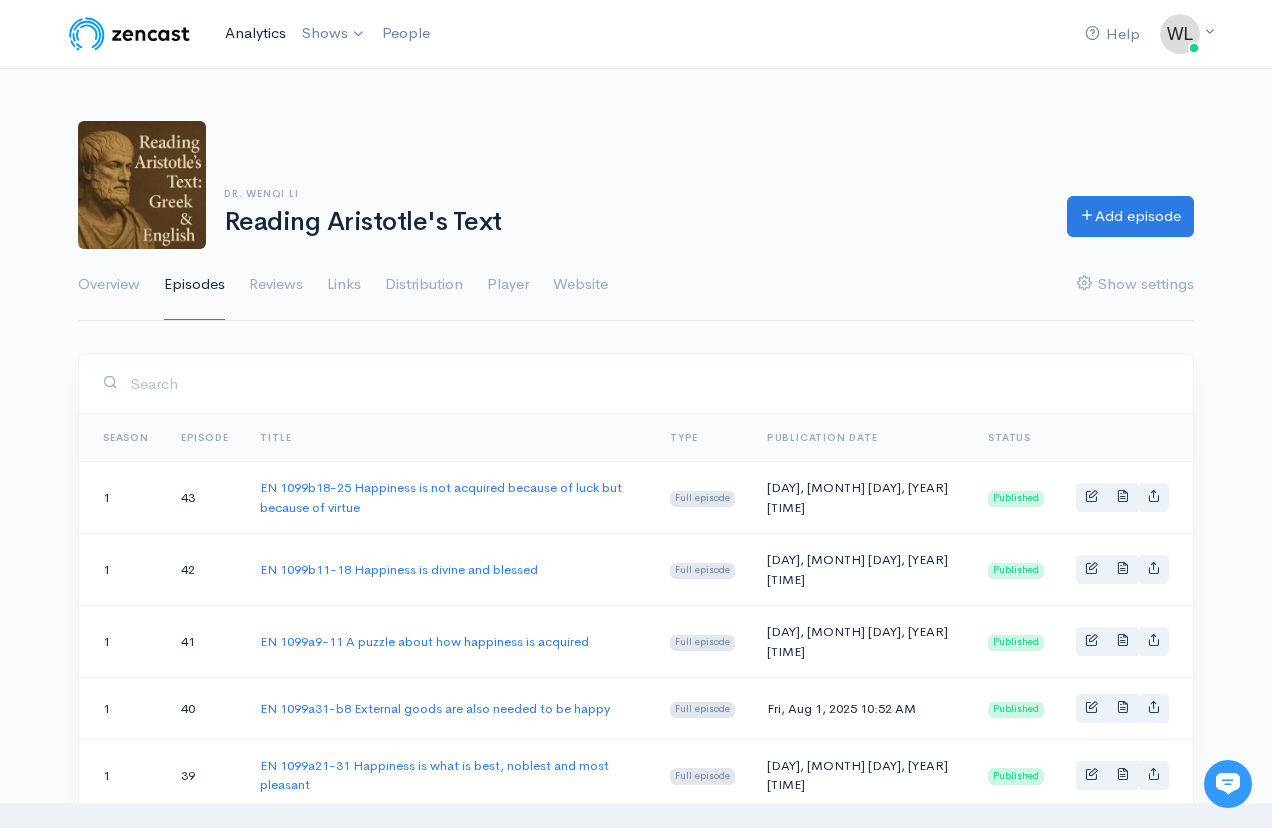 click on "Analytics" at bounding box center (255, 33) 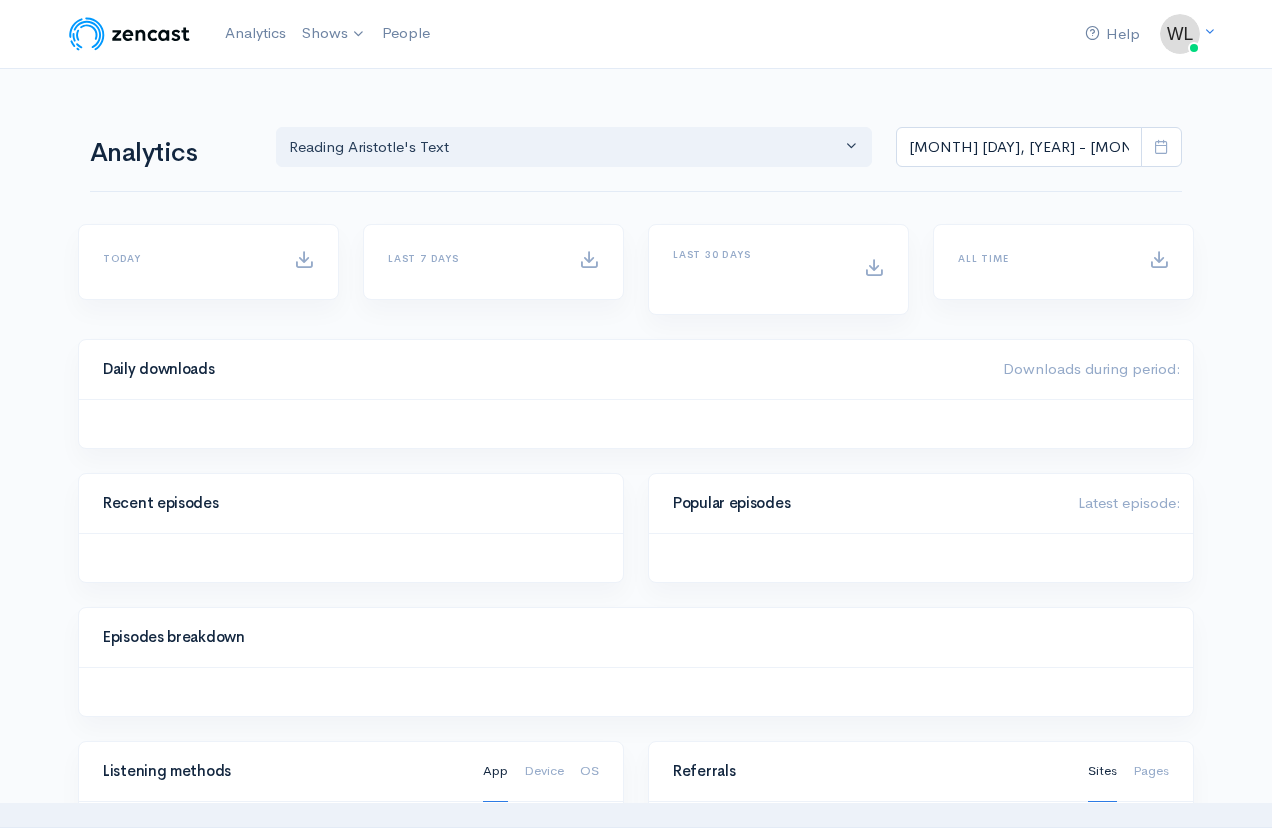 scroll, scrollTop: 0, scrollLeft: 0, axis: both 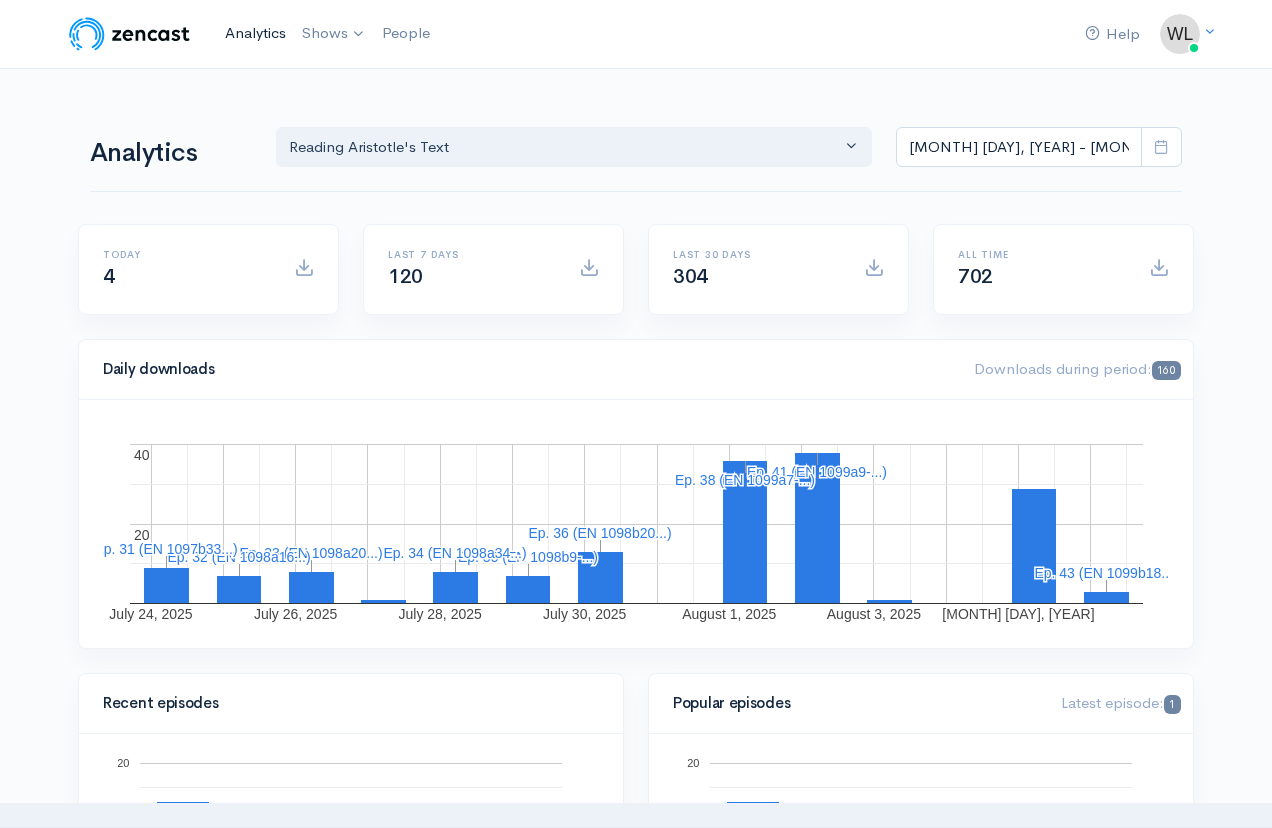 click on "Analytics" at bounding box center [255, 33] 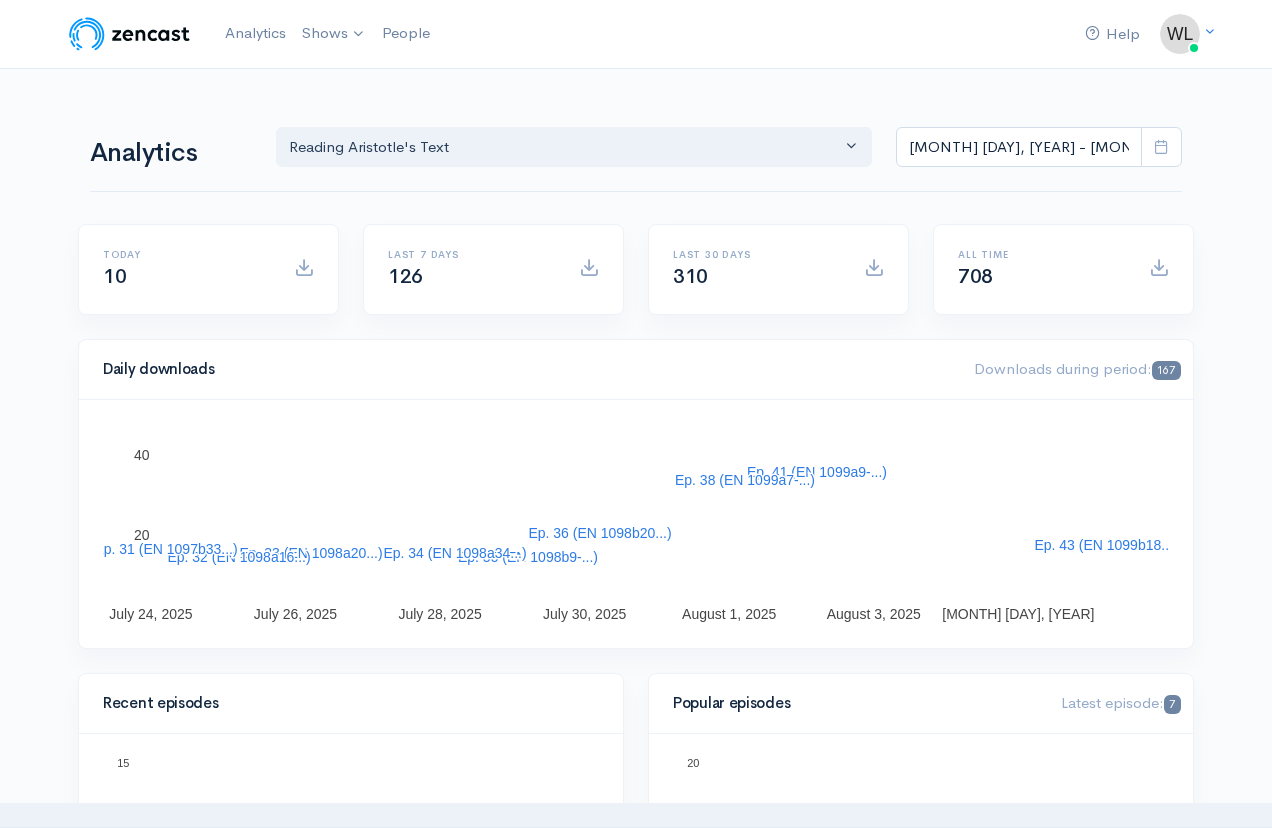 scroll, scrollTop: 0, scrollLeft: 0, axis: both 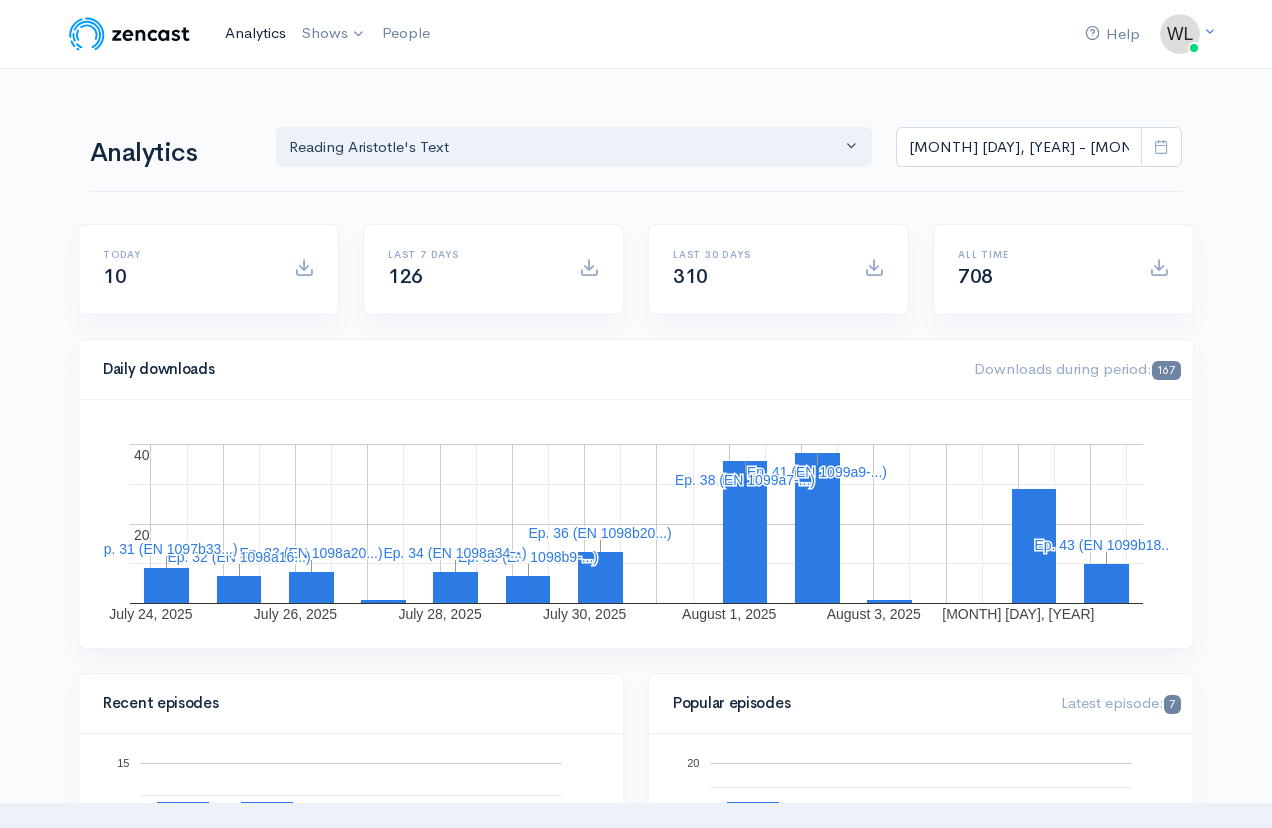 click on "Analytics" at bounding box center (255, 33) 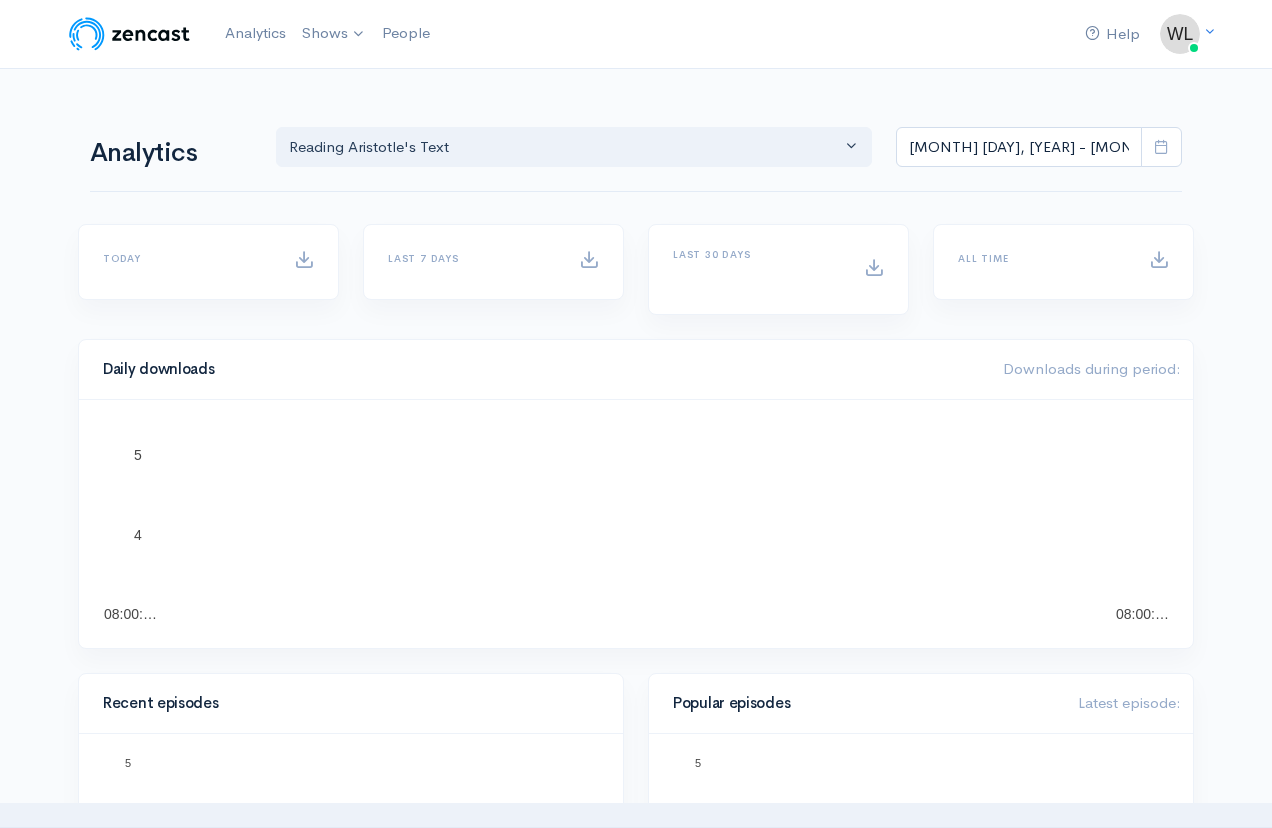 scroll, scrollTop: 0, scrollLeft: 0, axis: both 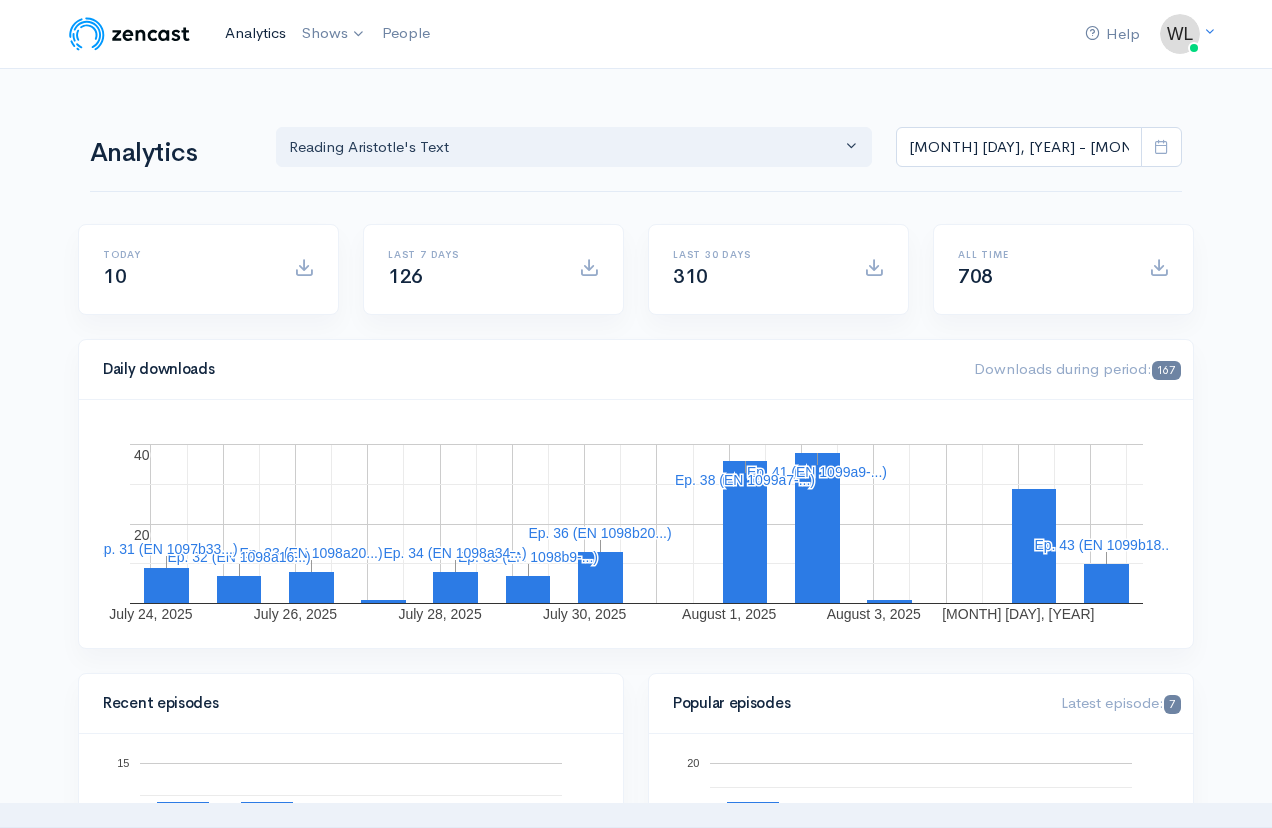 click on "Analytics" at bounding box center [255, 33] 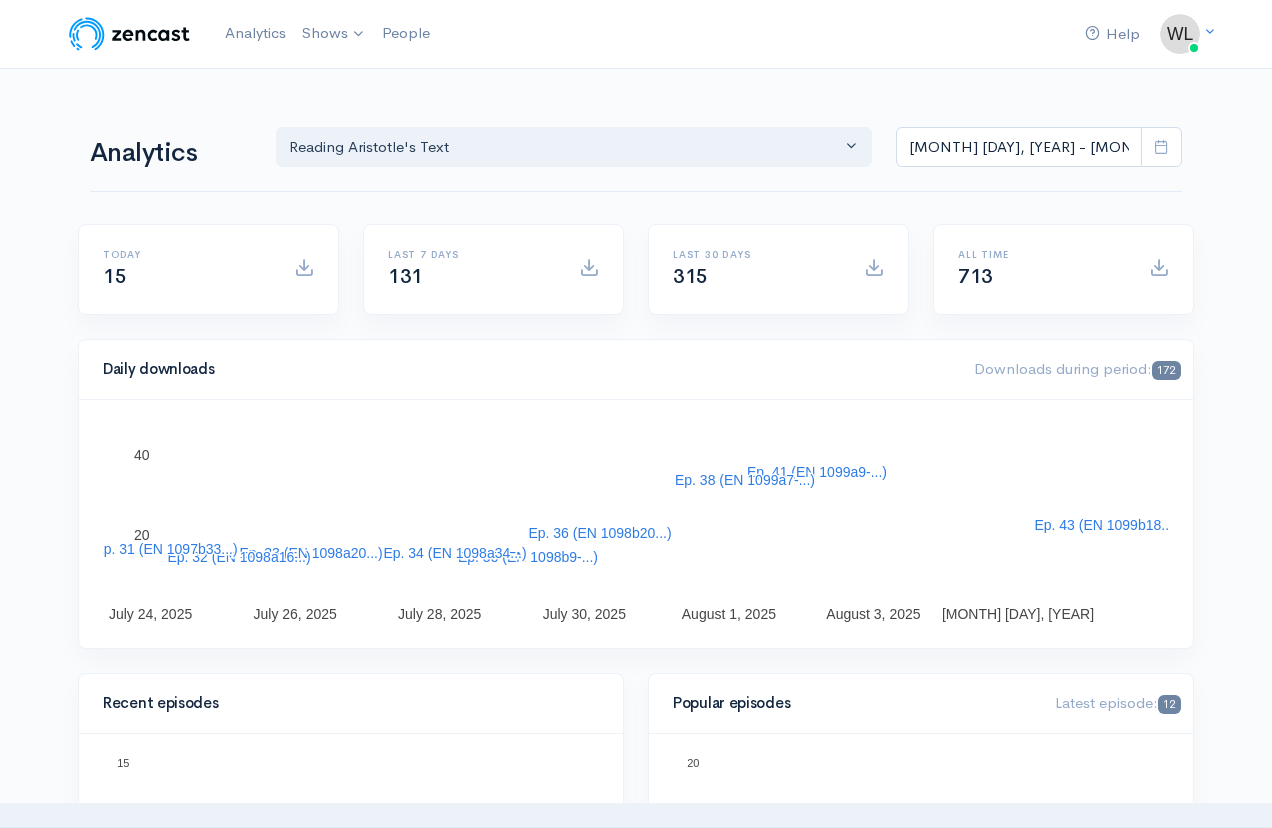 scroll, scrollTop: 0, scrollLeft: 0, axis: both 